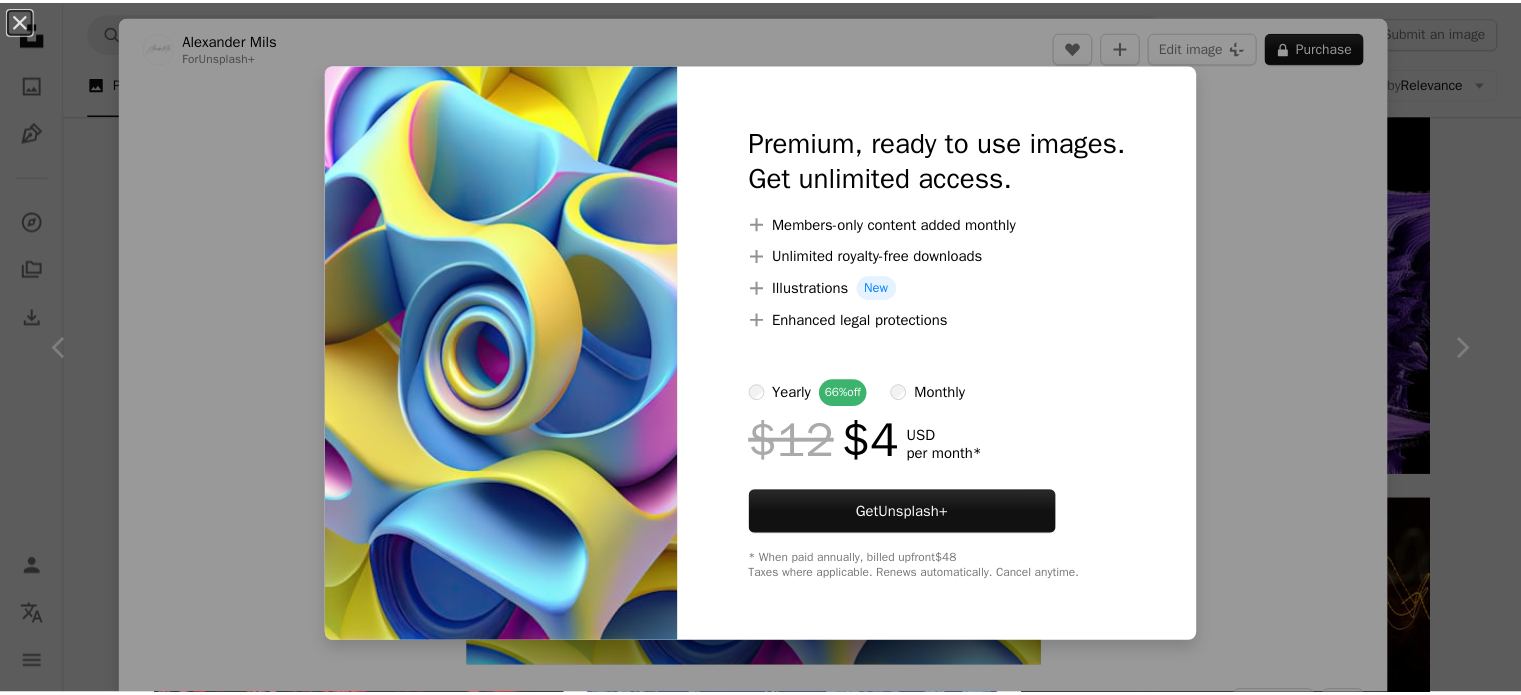 scroll, scrollTop: 9576, scrollLeft: 0, axis: vertical 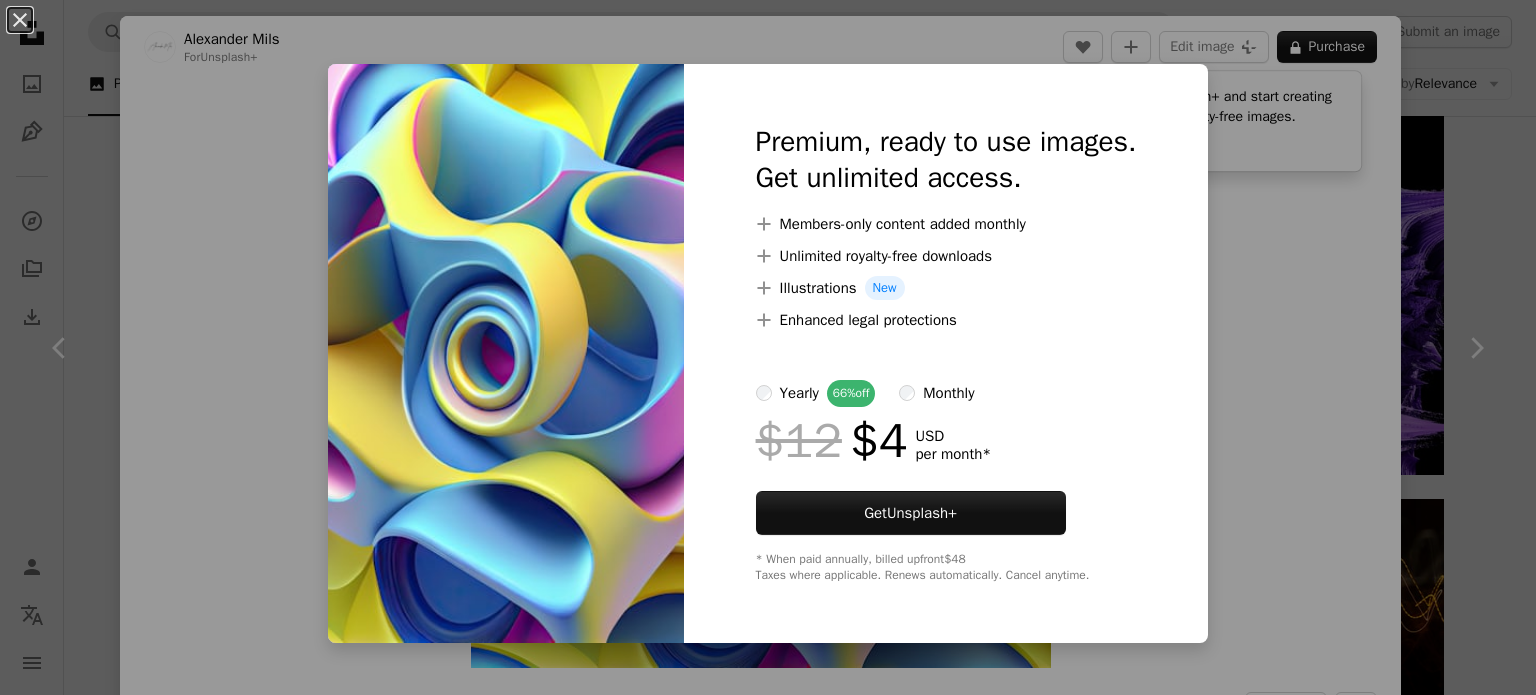 click on "An X shape Premium, ready to use images. Get unlimited access. A plus sign Members-only content added monthly A plus sign Unlimited royalty-free downloads A plus sign Illustrations  New A plus sign Enhanced legal protections yearly 66%  off monthly $12   $4 USD per month * Get  Unsplash+ * When paid annually, billed upfront  $48 Taxes where applicable. Renews automatically. Cancel anytime." at bounding box center [768, 347] 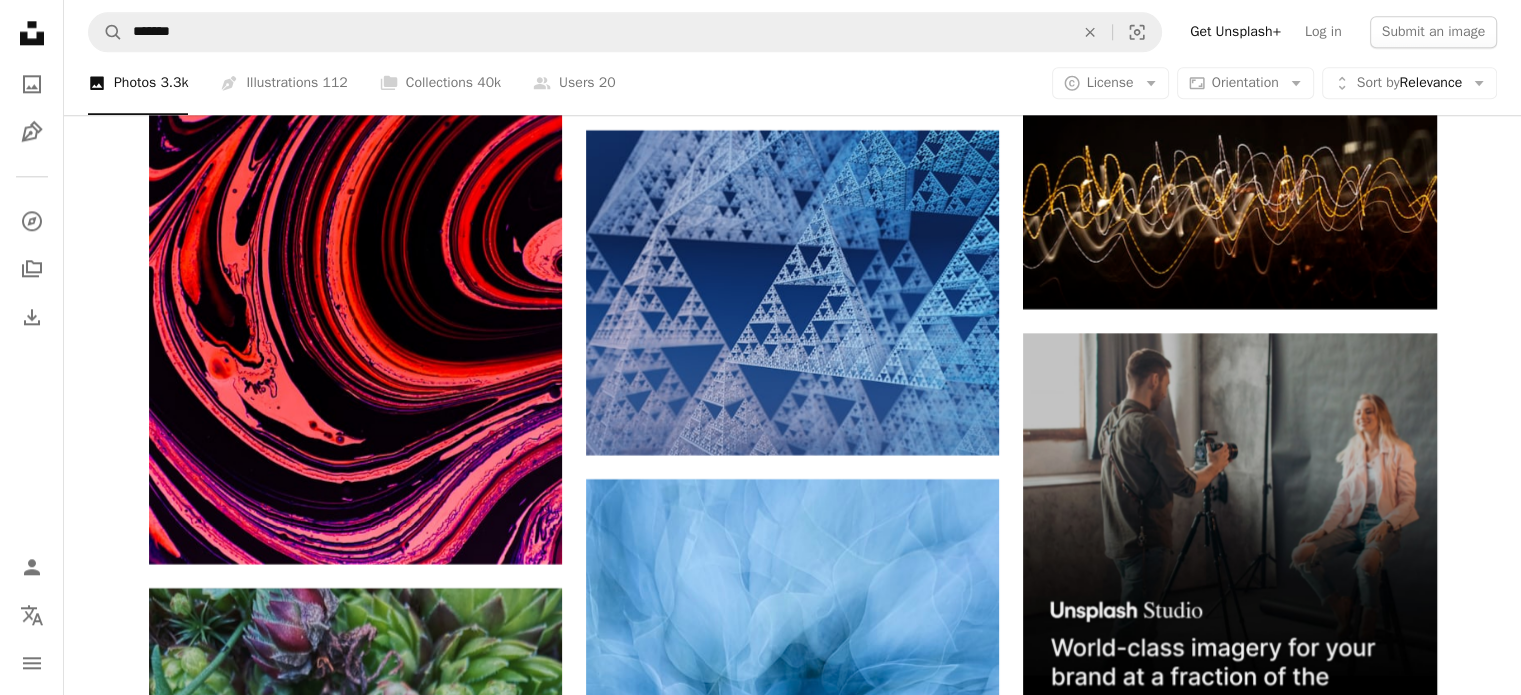 scroll, scrollTop: 10076, scrollLeft: 0, axis: vertical 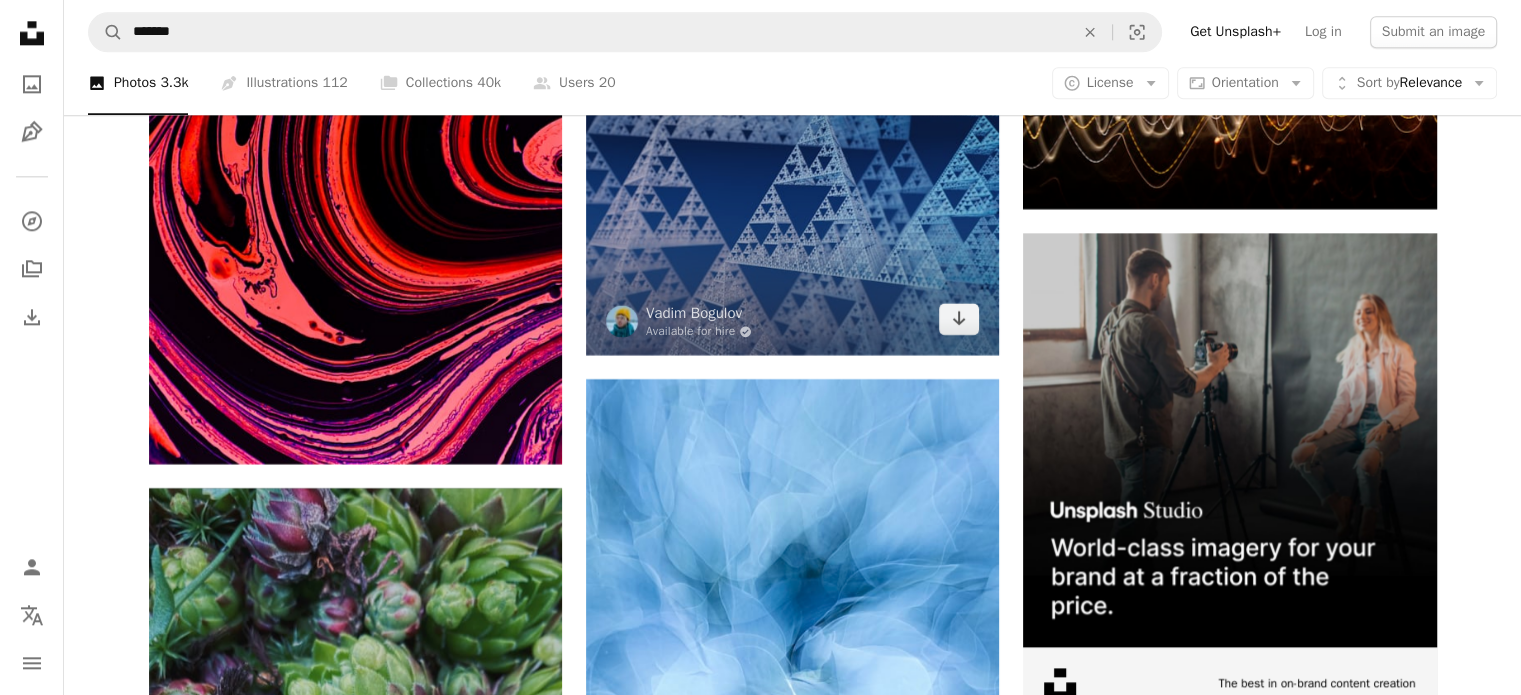 click at bounding box center (792, 192) 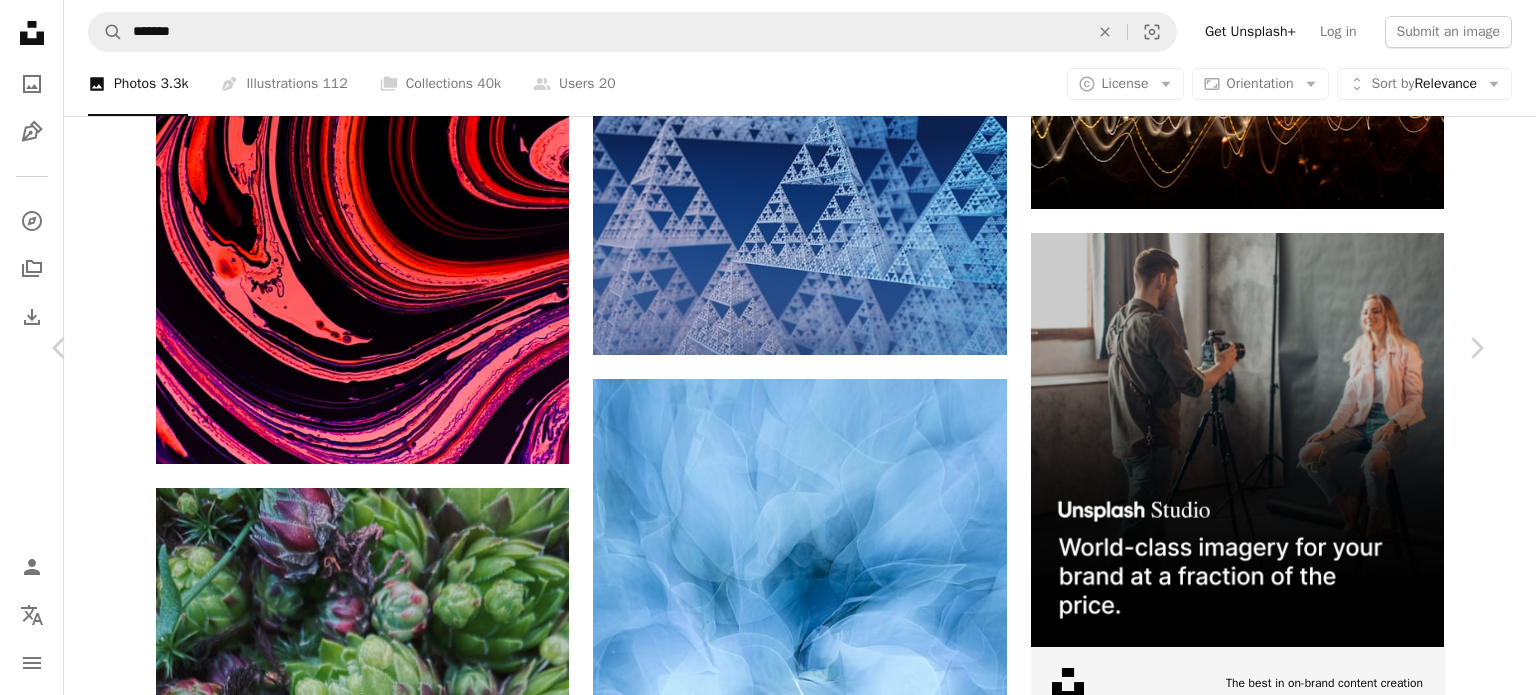 click on "Download free" at bounding box center [1287, 3131] 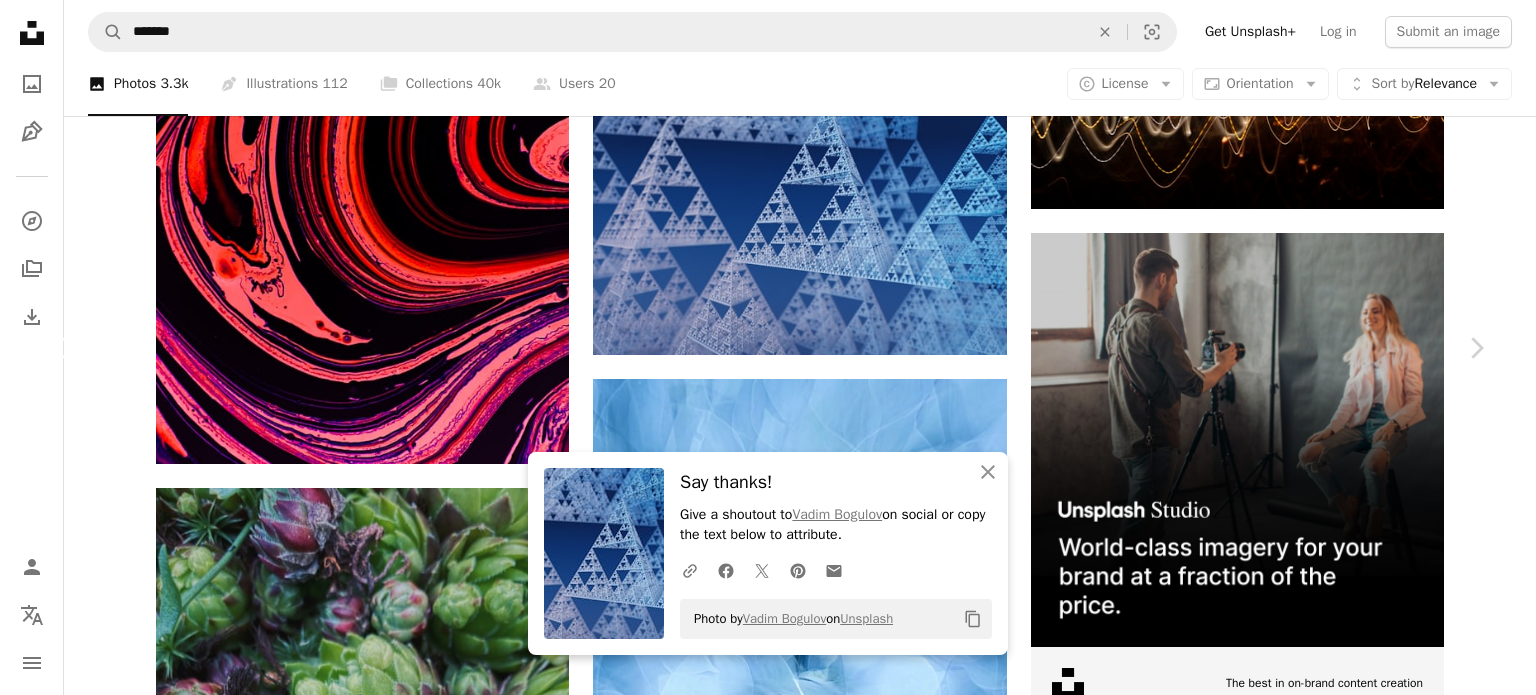 click on "Chevron left" at bounding box center [60, 348] 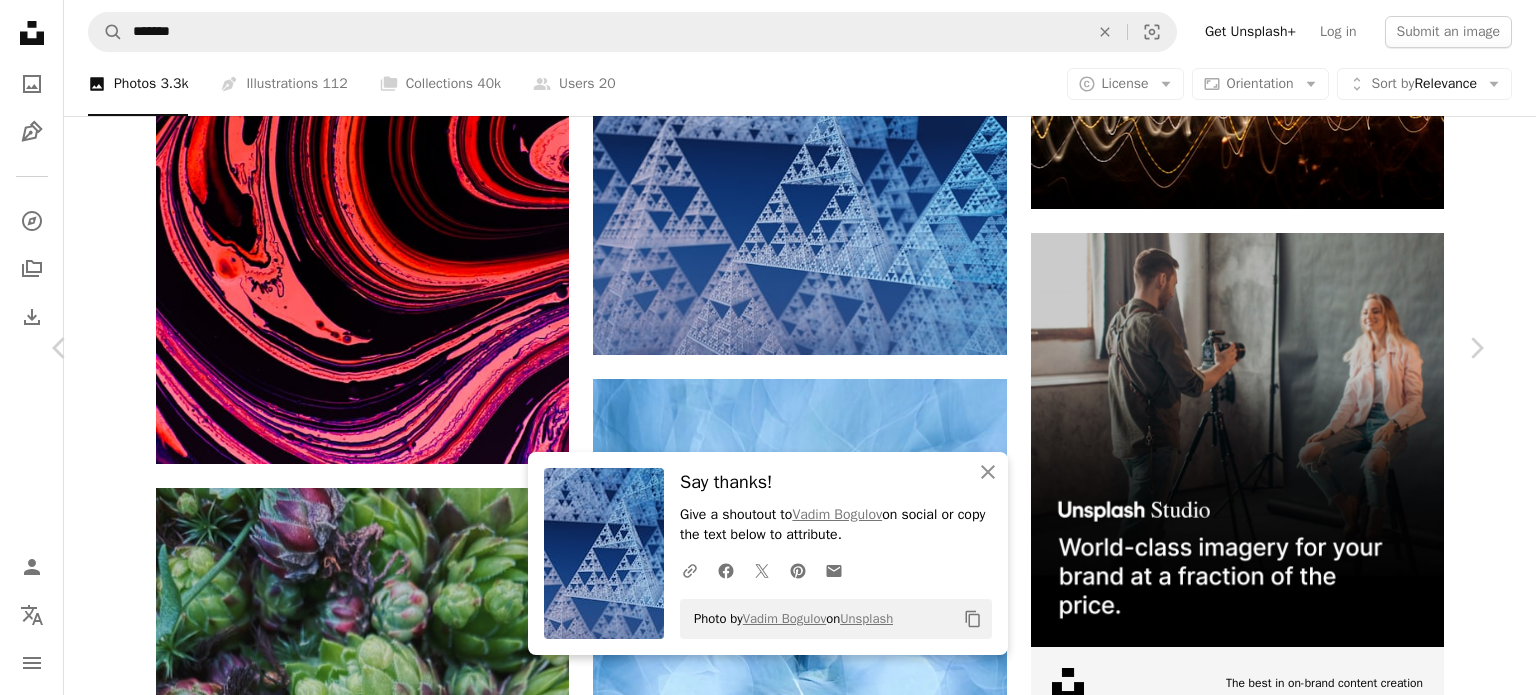 click on "An X shape Chevron left Chevron right An X shape Close Say thanks! Give a shoutout to  [NAME]  on social or copy the text below to attribute. A URL sharing icon (chains) Facebook icon X (formerly Twitter) icon Pinterest icon An envelope Photo by  [NAME]  on  Unsplash
Copy content [NAME] [NAME] A heart A plus sign Edit image   Plus sign for Unsplash+ Download free Chevron down Zoom in Views 123,787 Downloads 932 A forward-right arrow Share Info icon Info More Actions A map marker [CITY], [REGION], [REGION], [COUNTRY] Calendar outlined Published on  June 25, 2020 Camera Apple, iPhone 11 Safety Free to use under the  Unsplash License plant succulent fractal food green fruit vegetable pineapple produce artichoke Free pictures Browse premium related images on iStock  |  Save 20% with code UNSPLASH20 View more on iStock  ↗ Related images A heart A plus sign [NAME] Available for hire A checkmark inside of a circle A heart" at bounding box center (768, 3431) 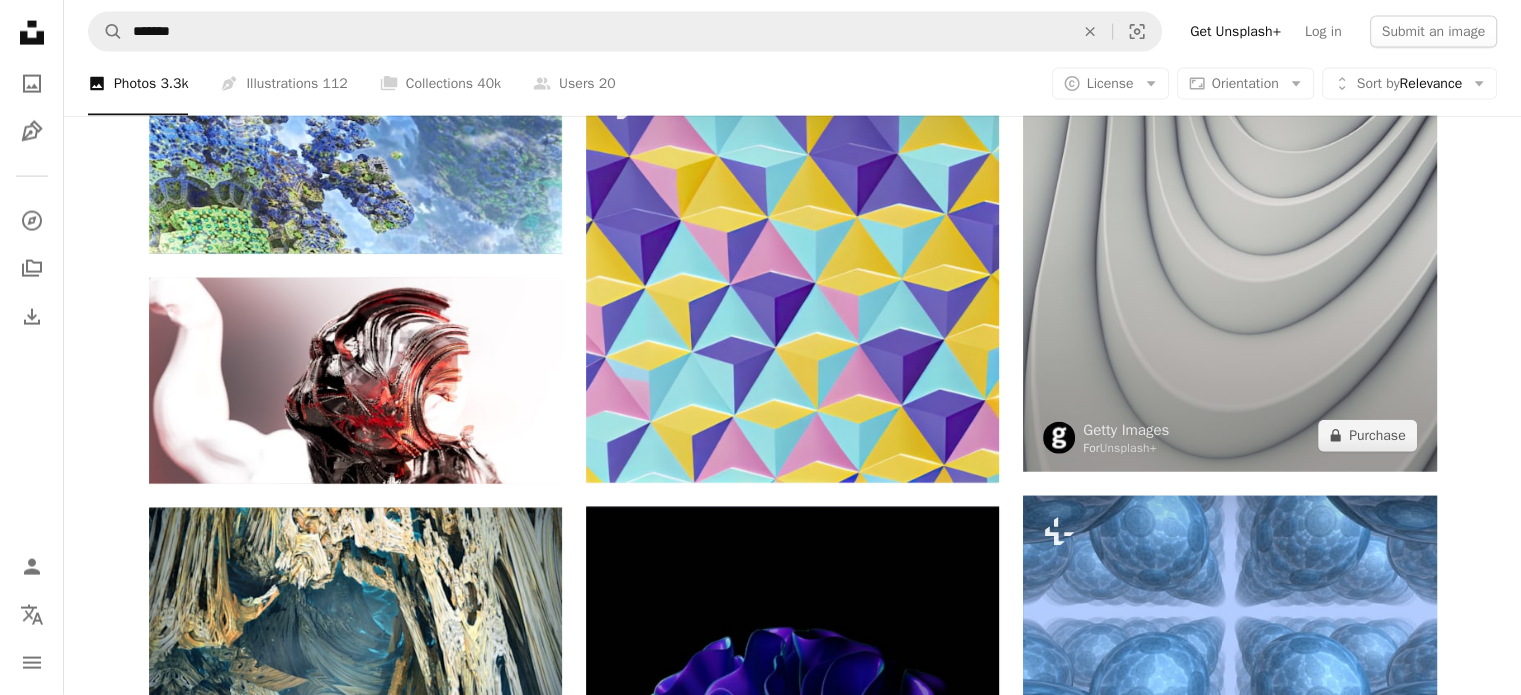 scroll, scrollTop: 11976, scrollLeft: 0, axis: vertical 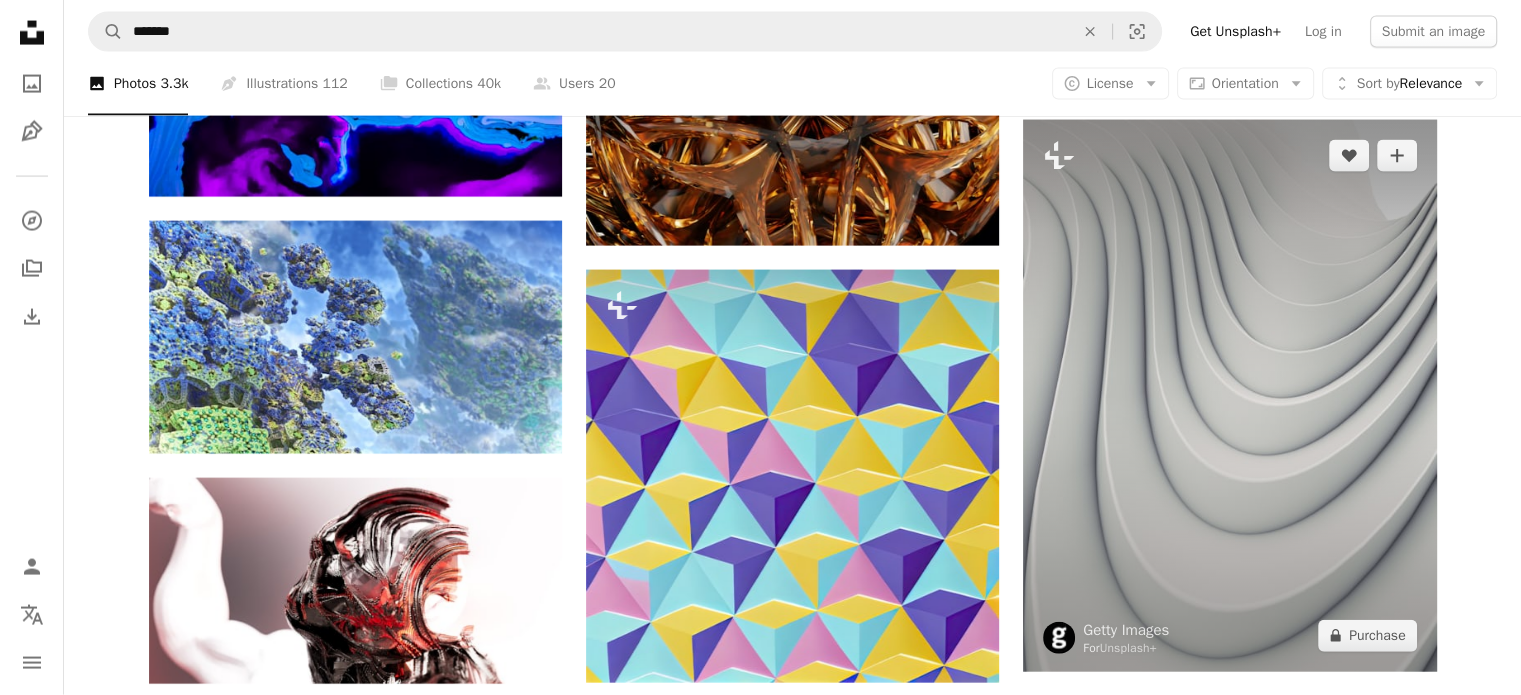 click at bounding box center (1229, 395) 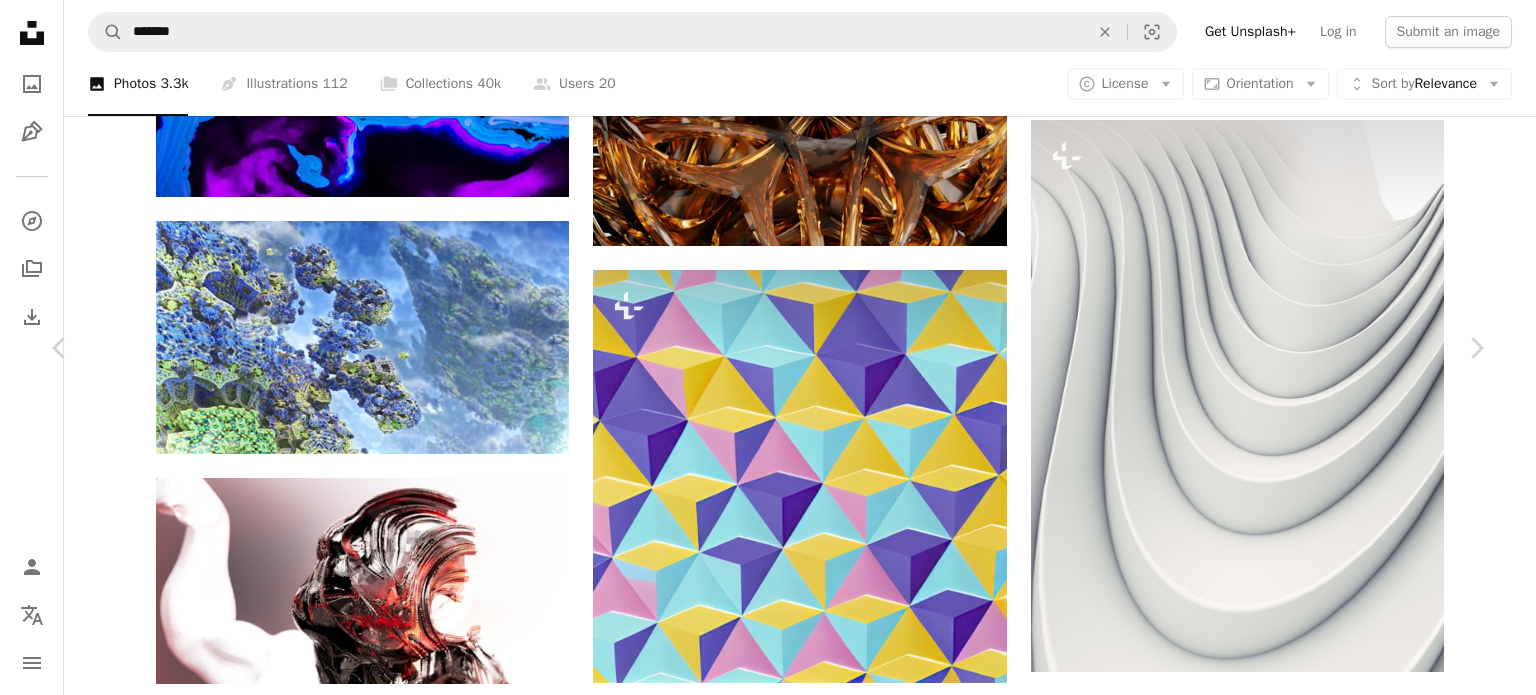 click on "An X shape Chevron left Chevron right Getty Images For  Unsplash+ A heart A plus sign Edit image   Plus sign for Unsplash+ A lock   Purchase Zoom in A forward-right arrow Share More Actions Calendar outlined Published on  May 4, 2023 Safety Licensed under the  Unsplash+ License business design illustration home decor ukraine creativity ideas shape fractal decoration elegance white color geometric shape design element bending striped arts culture and entertainment Free pictures Related images Plus sign for Unsplash+ A heart A plus sign Getty Images For  Unsplash+ A lock   Purchase Plus sign for Unsplash+ A heart A plus sign [NAME] [LAST] For  Unsplash+ A lock   Purchase Plus sign for Unsplash+ A heart A plus sign [NAME] [LAST] For  Unsplash+ A lock   Purchase Plus sign for Unsplash+ A heart A plus sign Getty Images For  Unsplash+ A lock   Purchase Plus sign for Unsplash+ A heart A plus sign [NAME] [LAST] For" at bounding box center (768, 4093) 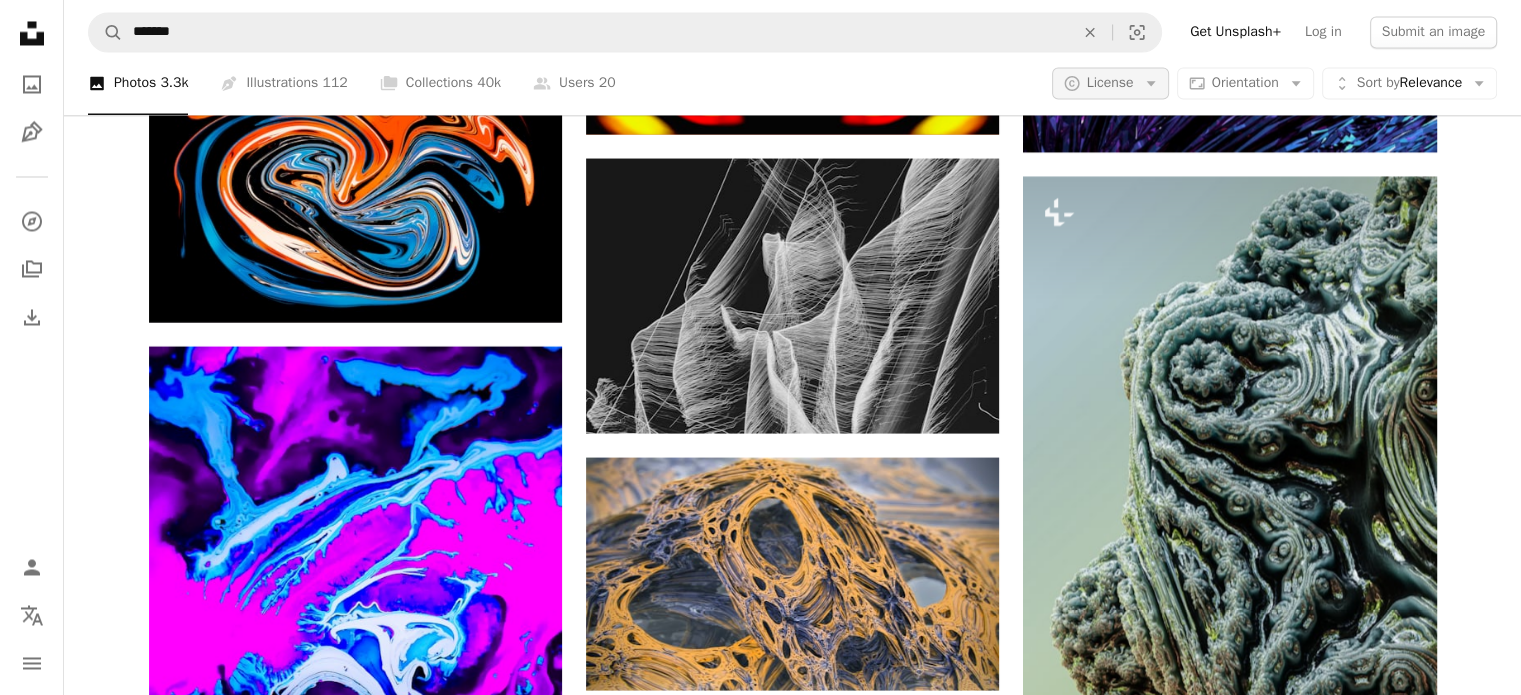 scroll, scrollTop: 10976, scrollLeft: 0, axis: vertical 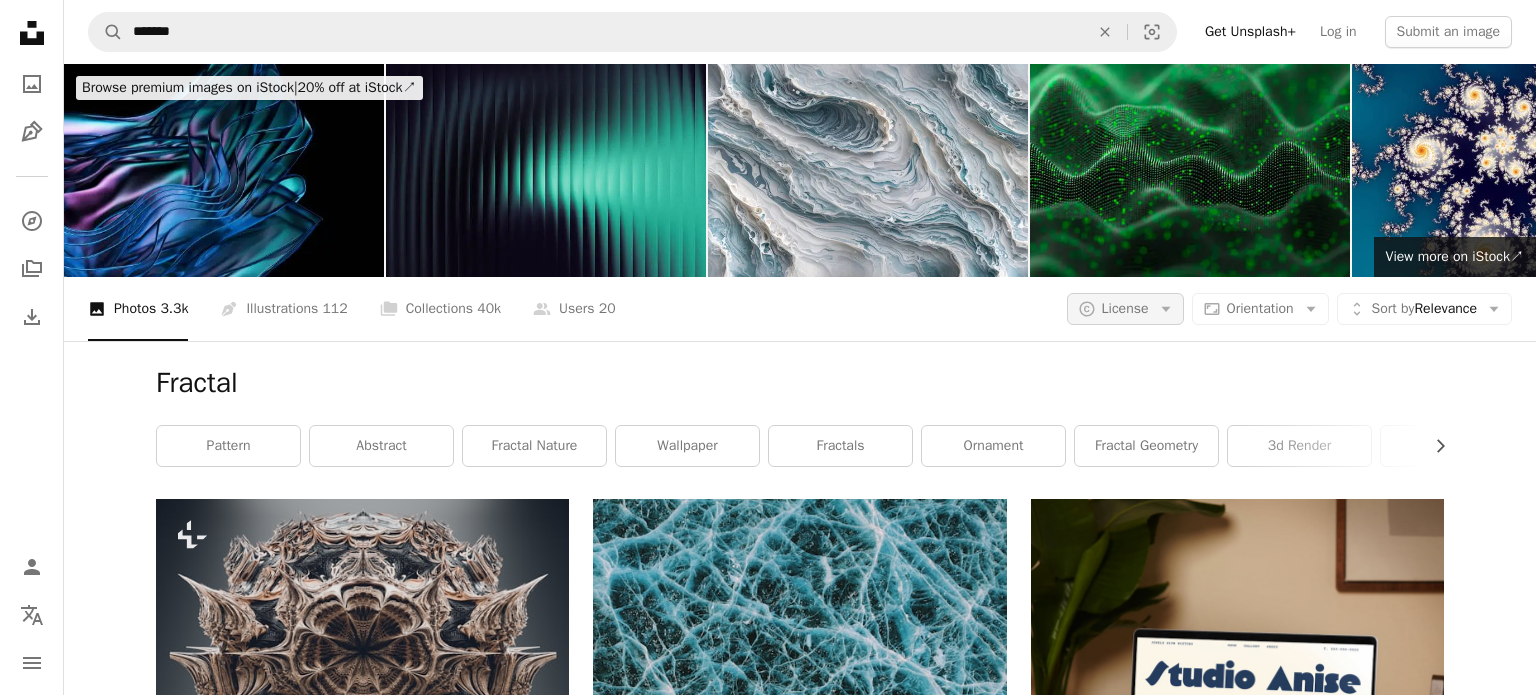 click on "A copyright icon © License Arrow down" at bounding box center [1125, 309] 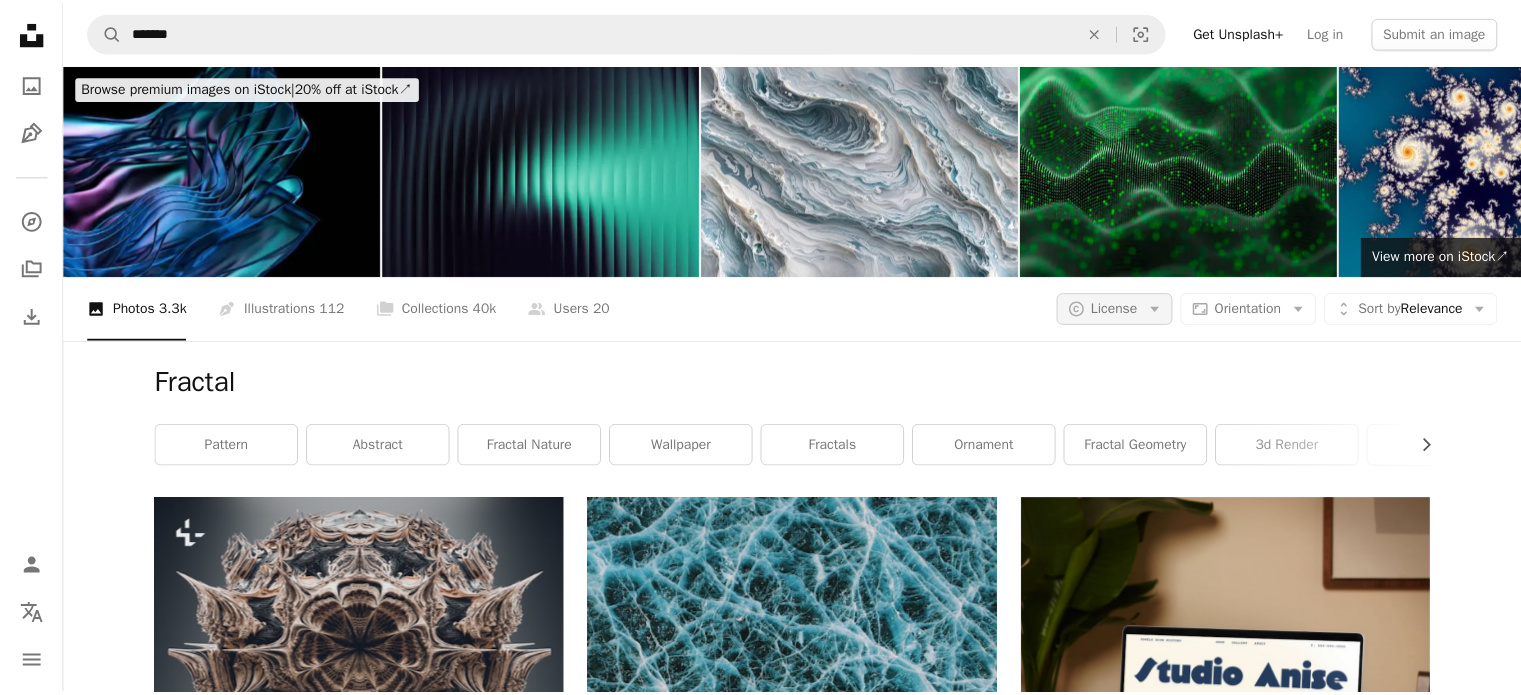 scroll, scrollTop: 10976, scrollLeft: 0, axis: vertical 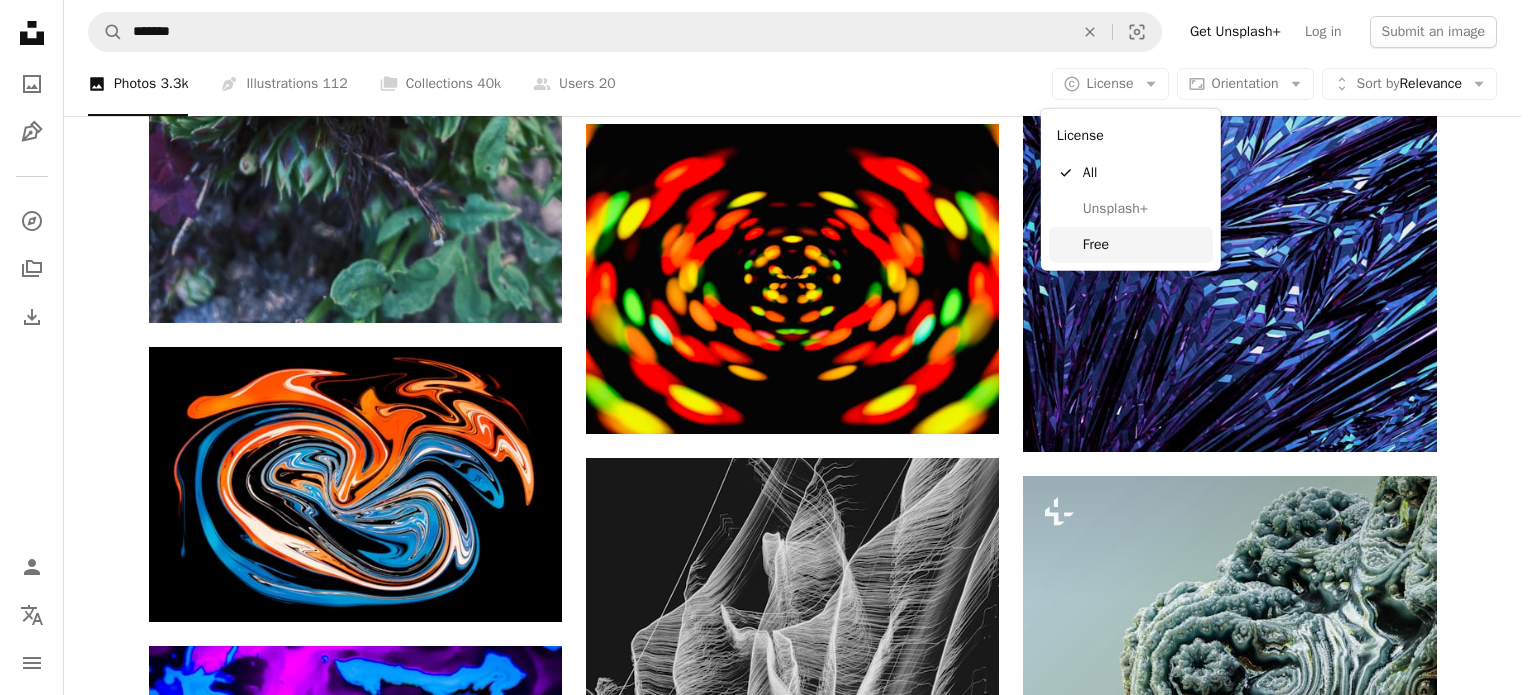 click on "Free" at bounding box center (1144, 245) 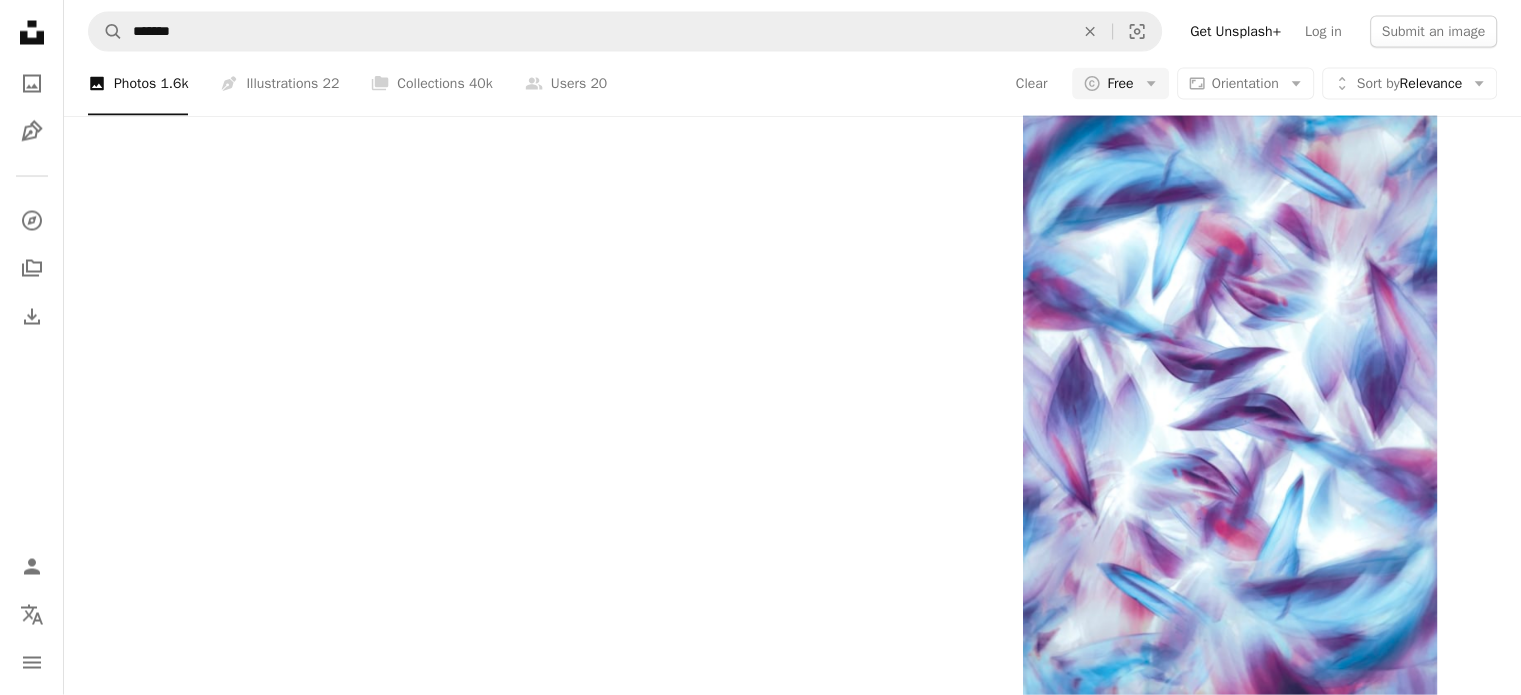 scroll, scrollTop: 800, scrollLeft: 0, axis: vertical 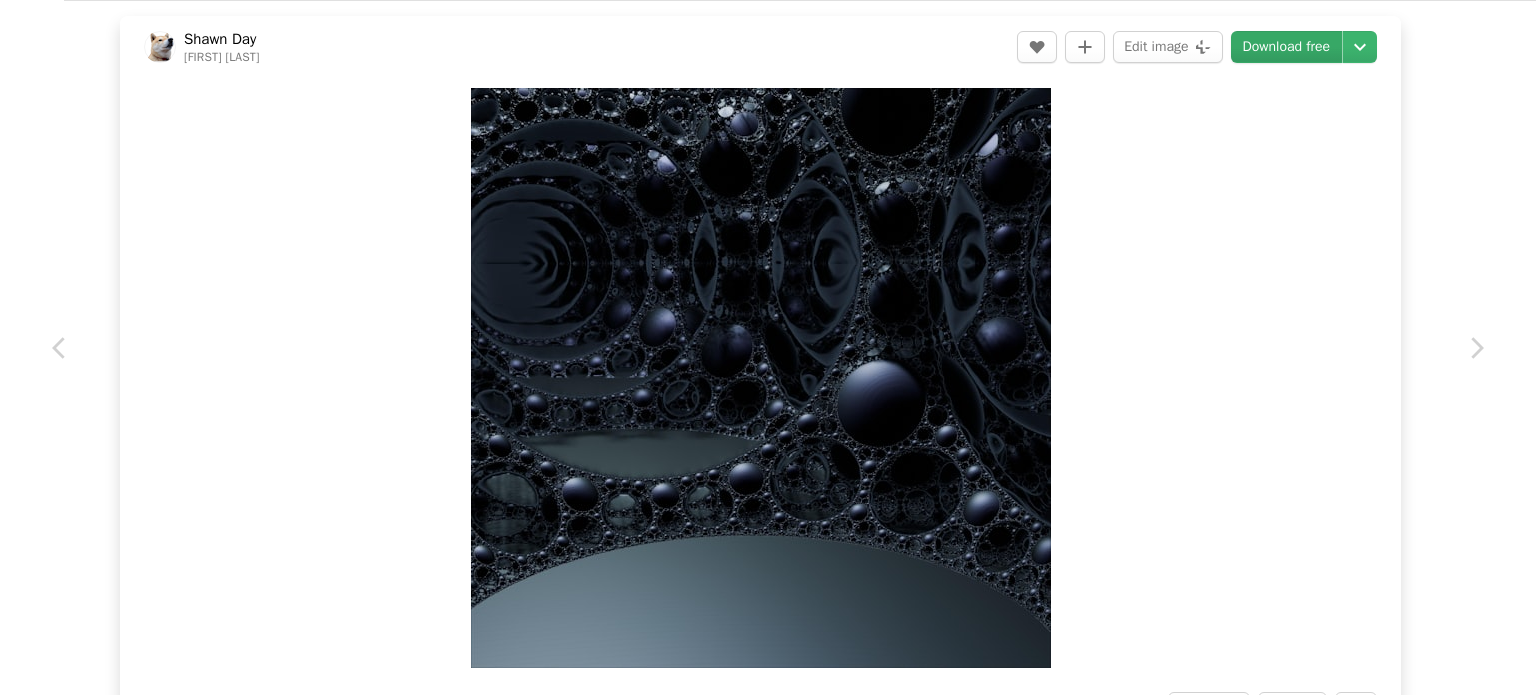 click on "Download free" at bounding box center (1287, 47) 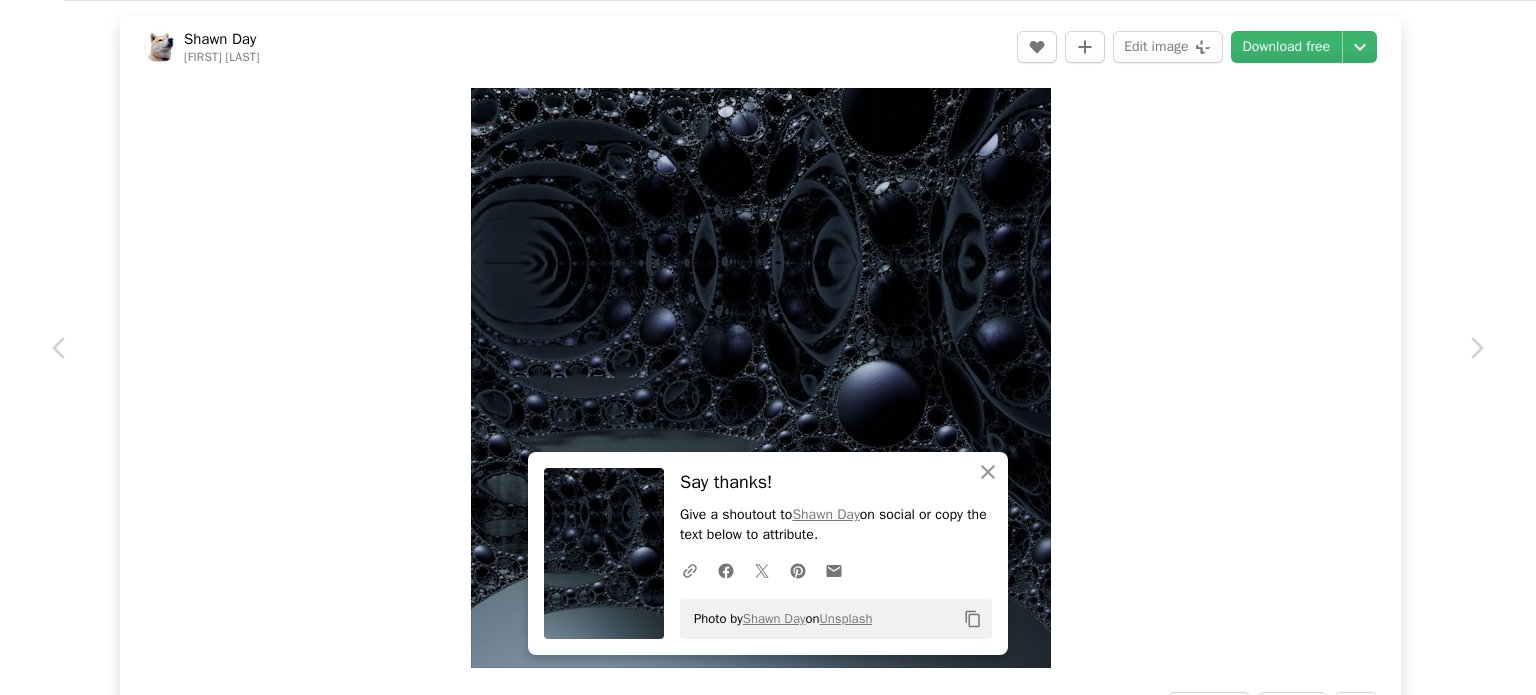 click on "An X shape Chevron left Chevron right An X shape Close Say thanks! Give a shoutout to  [NAME] [LAST]  on social or copy the text below to attribute. A URL sharing icon (chains) Facebook icon X (formerly Twitter) icon Pinterest icon An envelope Photo by  [NAME] [LAST]  on  Unsplash
Copy content [NAME] [LAST] [NAME] [LAST] A heart A plus sign Edit image   Plus sign for Unsplash+ Download free Chevron down Zoom in Views 26,272 Downloads 552 A forward-right arrow Share Info icon Info More Actions Calendar outlined Published on  July 24, 2024 Safety Free to use under the  Unsplash License fractal pattern lamp accessory accessories chandelier ornament Free stock photos Browse premium related images on iStock  |  Save 20% with code UNSPLASH20 View more on iStock  ↗ Related images A heart A plus sign [NAME] [LAST] Available for hire A checkmark inside of a circle Arrow pointing down Plus sign for Unsplash+ A heart A plus sign [NAME] [LAST] For  Unsplash+ A lock   Purchase Plus sign for Unsplash+ A heart A plus sign" at bounding box center (768, 347) 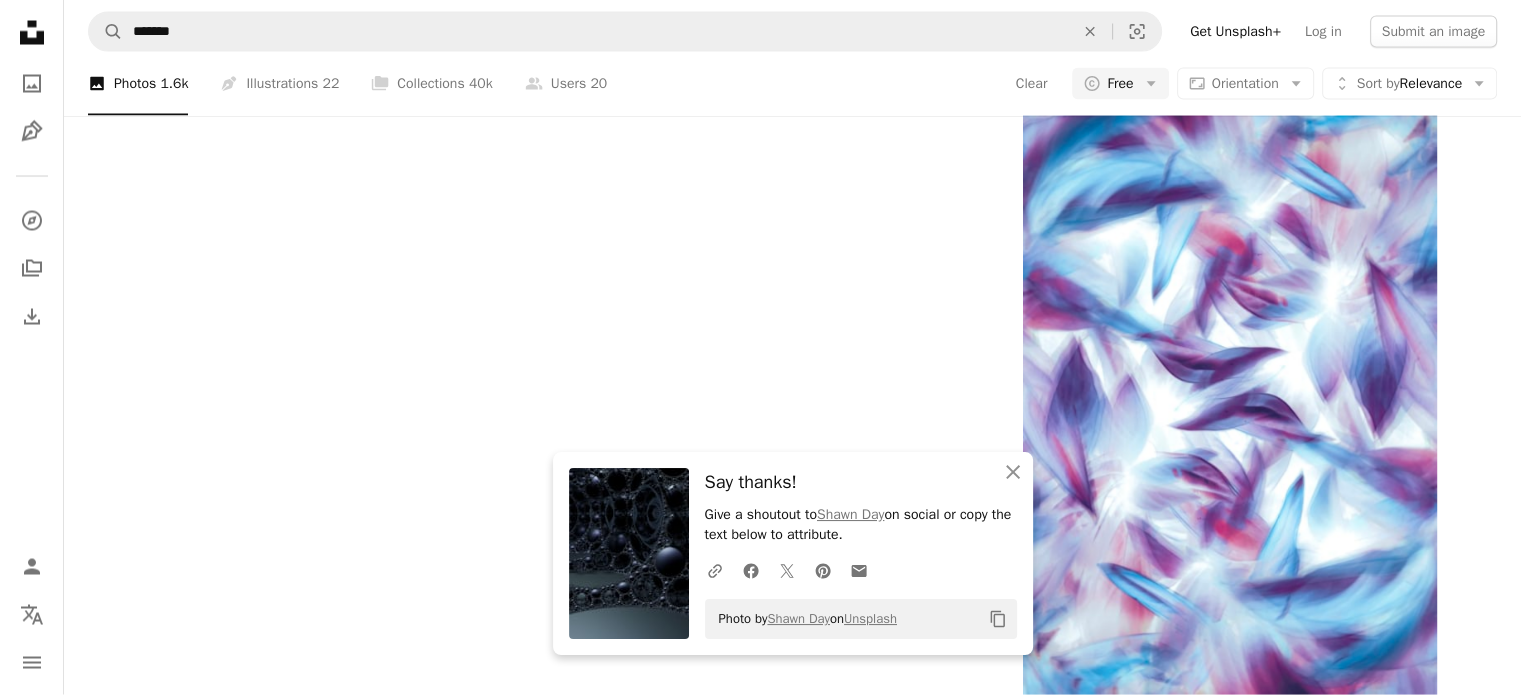 scroll, scrollTop: 800, scrollLeft: 0, axis: vertical 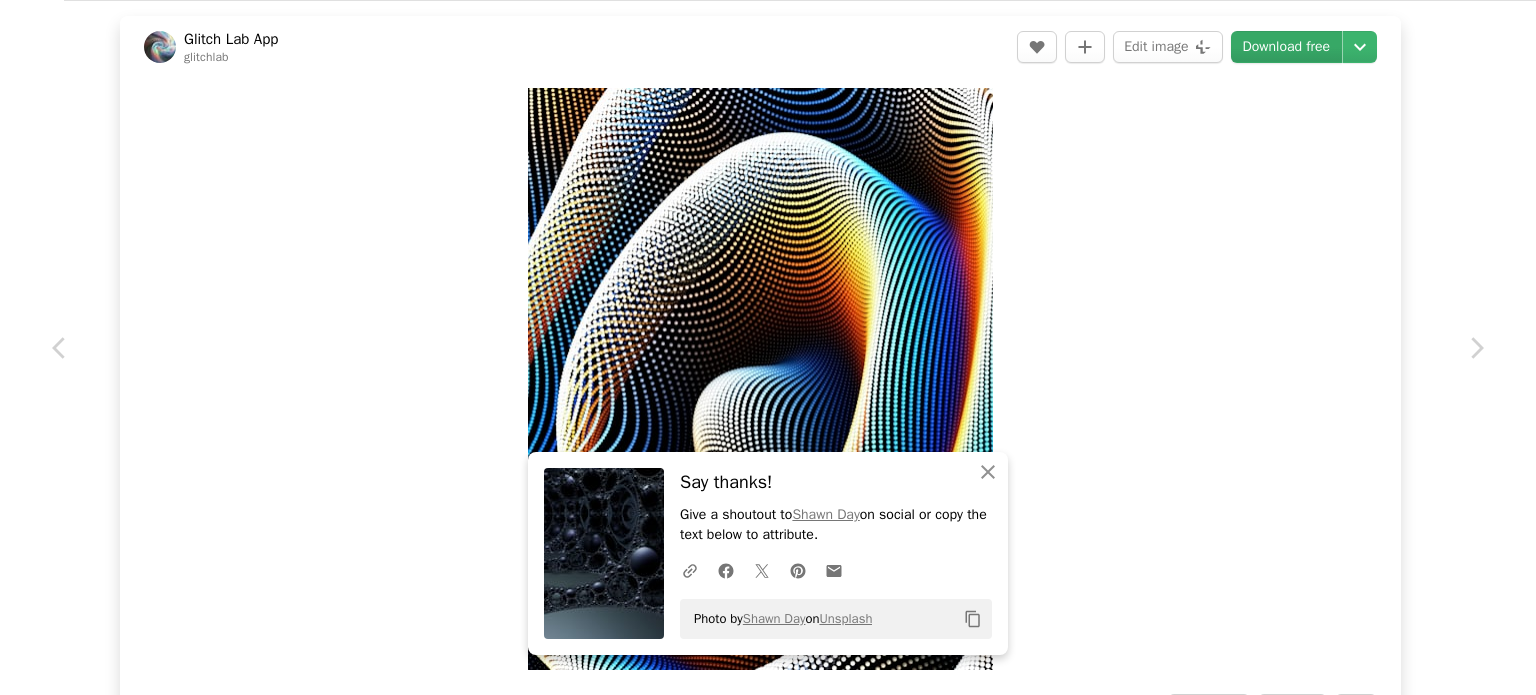 click on "Download free" at bounding box center [1287, 47] 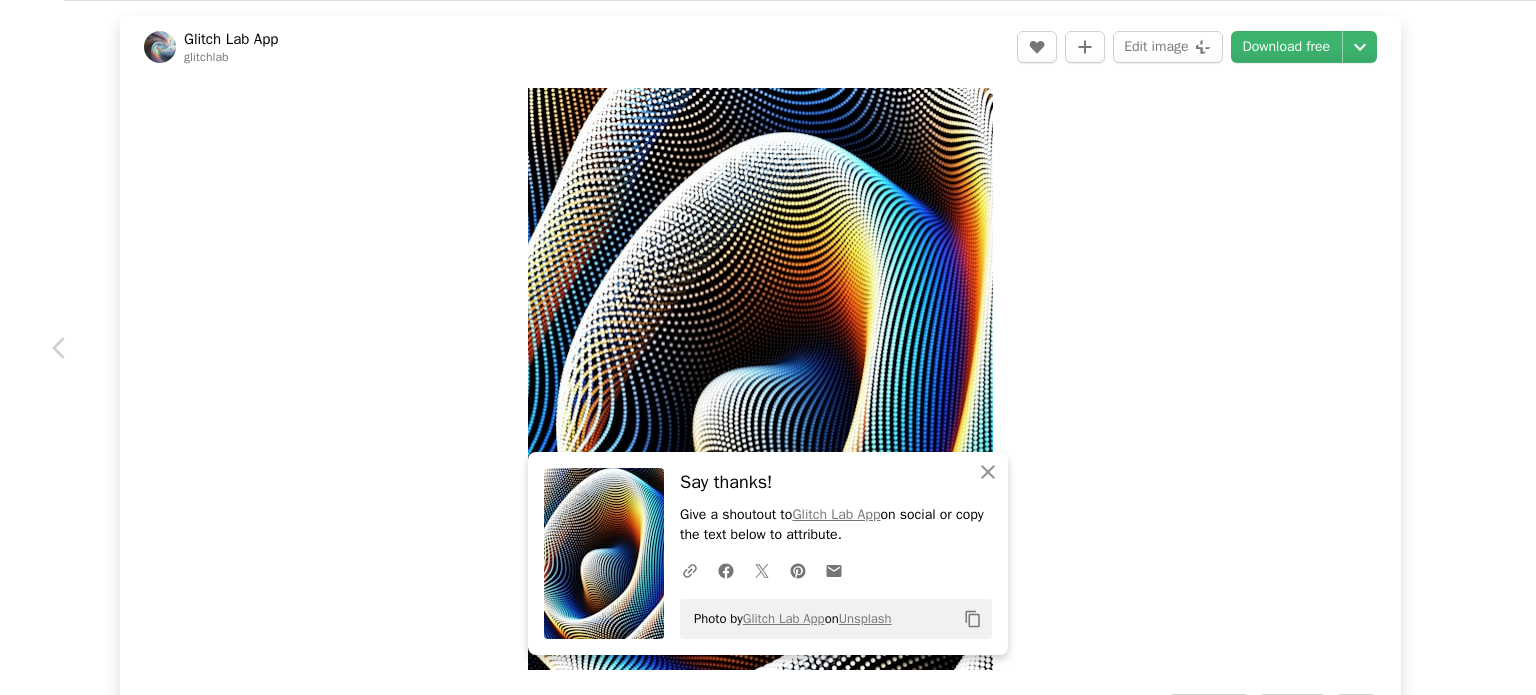click on "Chevron right" at bounding box center [1476, 348] 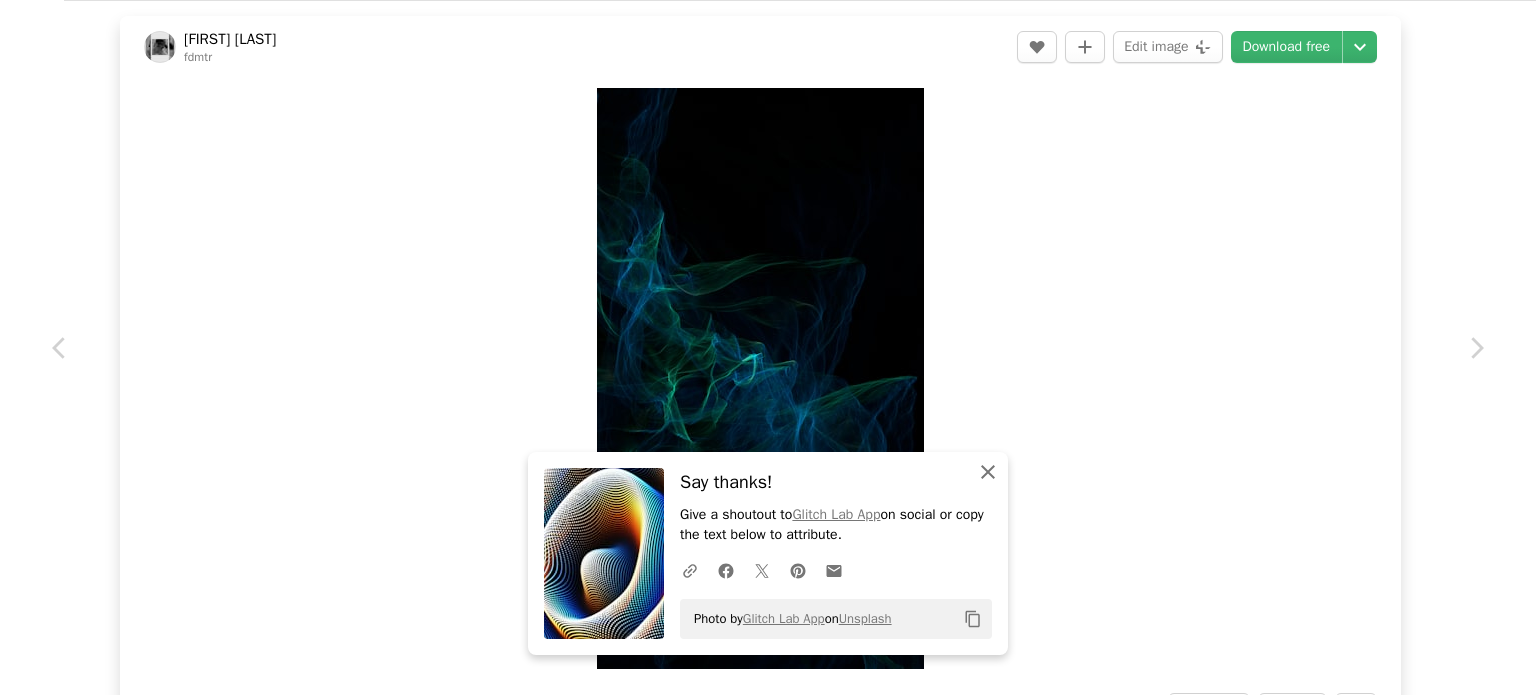 click 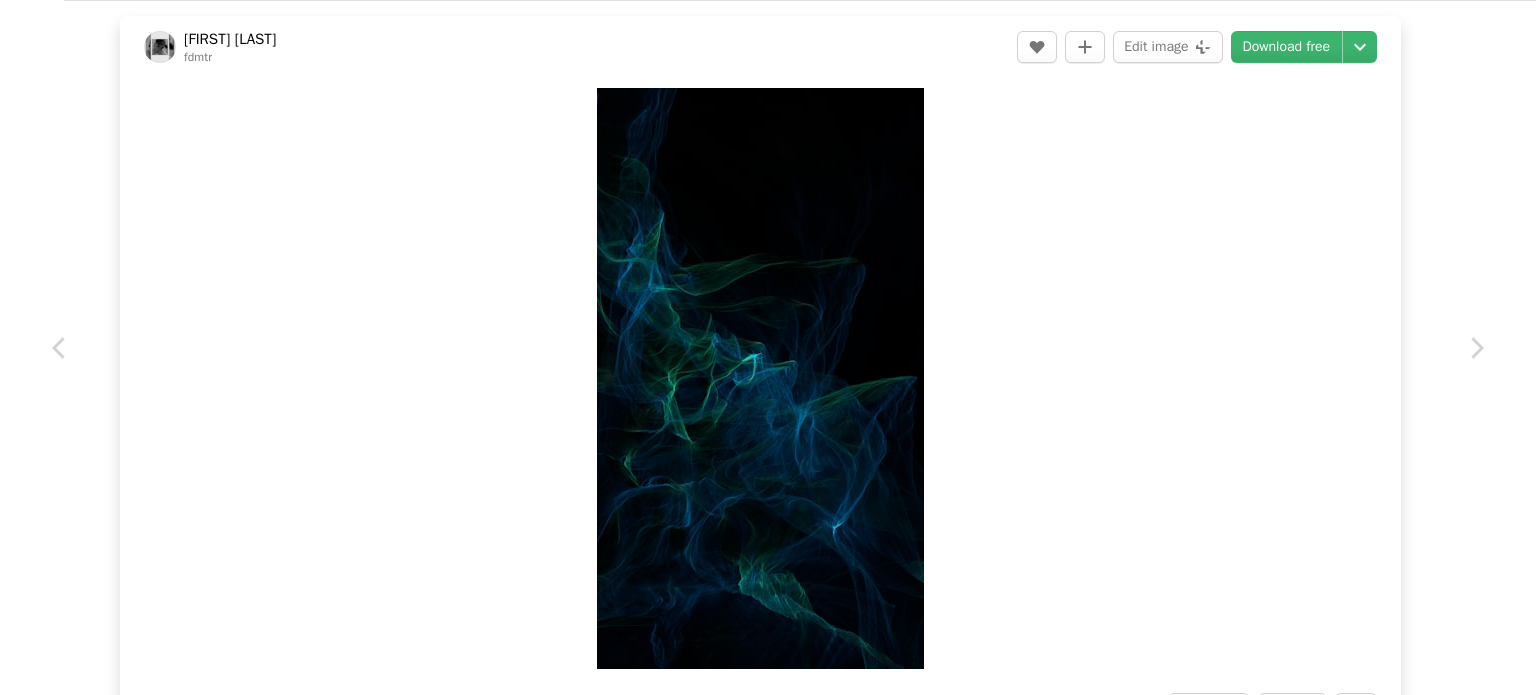 click on "An X shape Chevron left Chevron right [NAME] [NAME] [NAME] [NAME] A heart A plus sign Edit image   Plus sign for Unsplash+ Download free Chevron down Zoom in Views 102,987 Downloads 2,118 A forward-right arrow Share Info icon Info More Actions If you liked my works, and you are using them, I would be happy if you could support and share them. If you want, you can also make me a donation of at least $1 to help me continue my work (PayPal: https://www.paypal.com/paypalme/[NAME] ). Thank you :) Read more Calendar outlined Published on  May 23, 2023 Safety Free to use under the  Unsplash License wallpaper wallpaper for mobile blue green color mobile fractal woman pattern female adult smoke accessories ornament Public domain images Browse premium related images on iStock  |  Save 20% with code UNSPLASH20 View more on iStock  ↗ Related images A heart A plus sign [NAME] [NAME] Arrow pointing down Plus sign for Unsplash+ A heart A plus sign [NAME] [NAME] For  Unsplash+ A lock   Purchase A heart A plus sign [NAME] [NAME]" at bounding box center [768, 347] 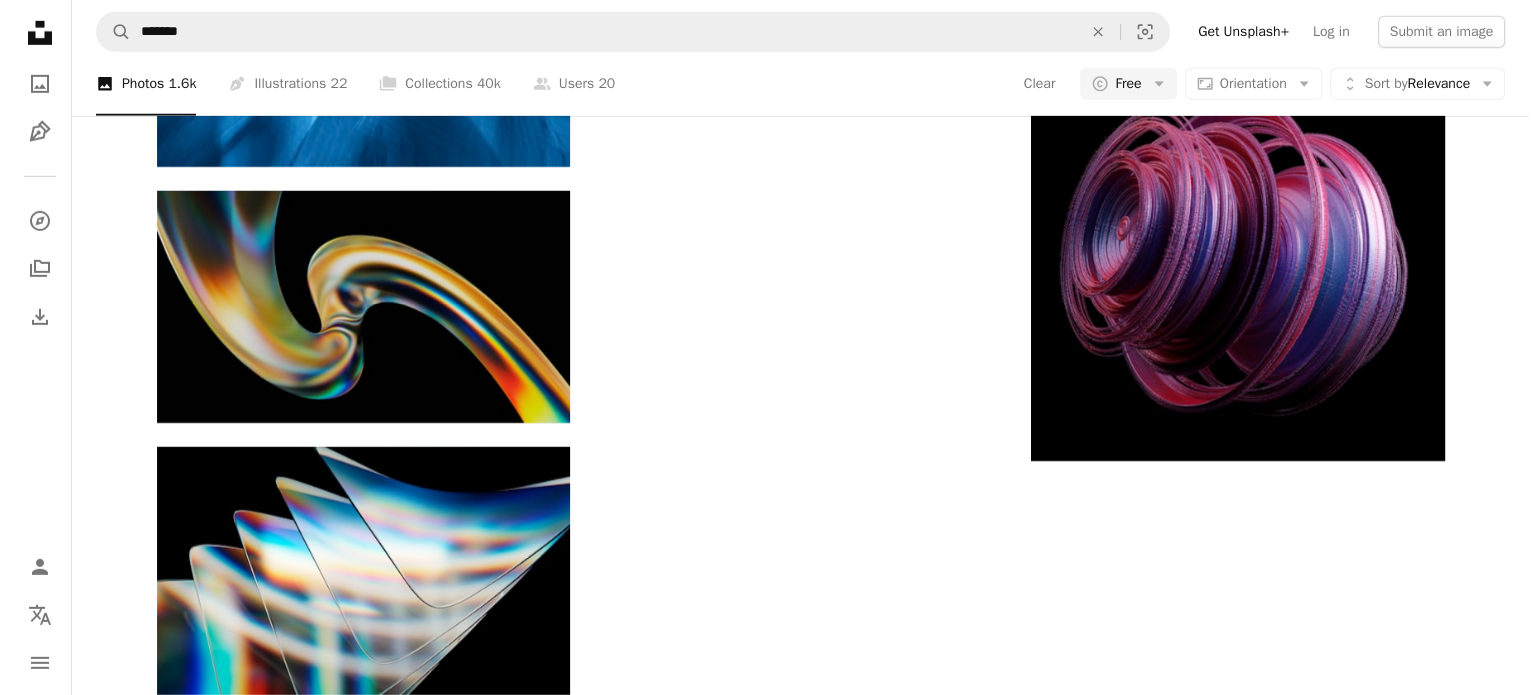 scroll, scrollTop: 2200, scrollLeft: 0, axis: vertical 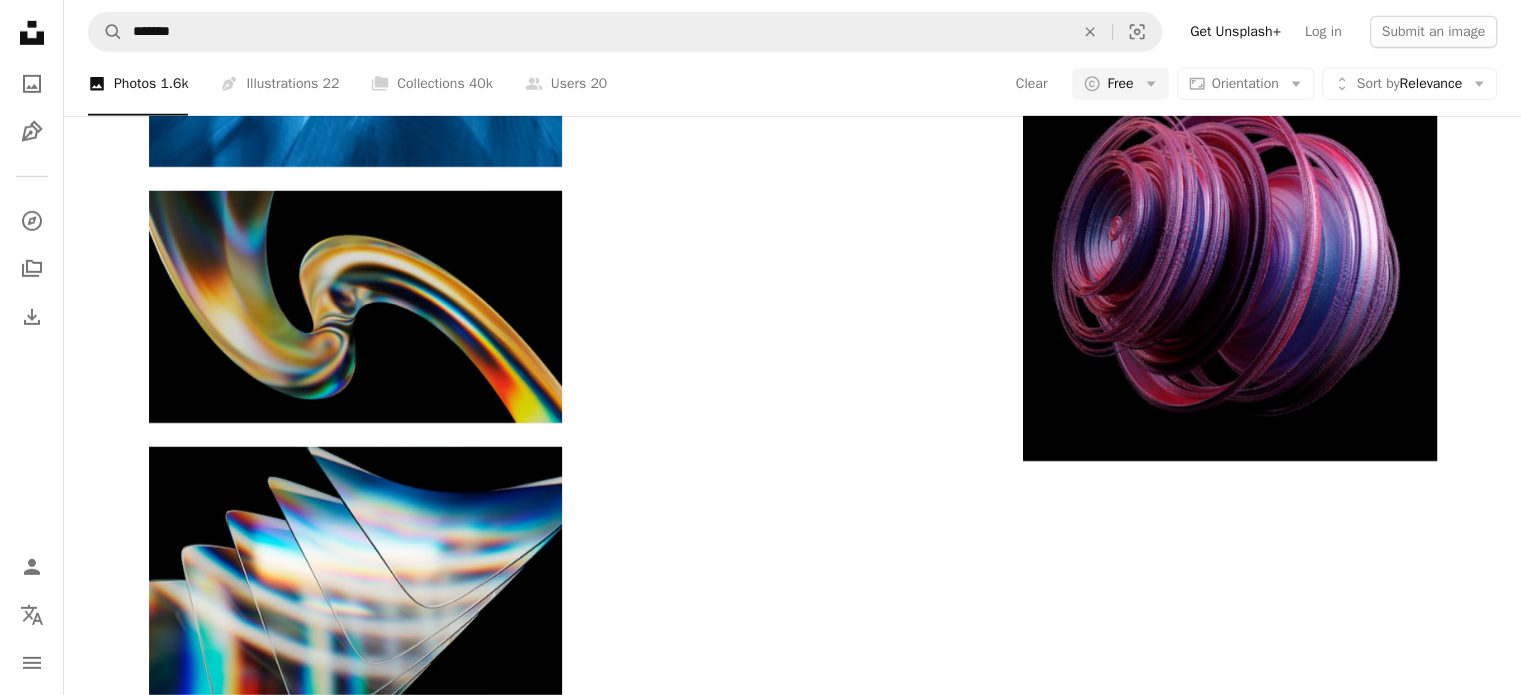 click at bounding box center [355, -3890] 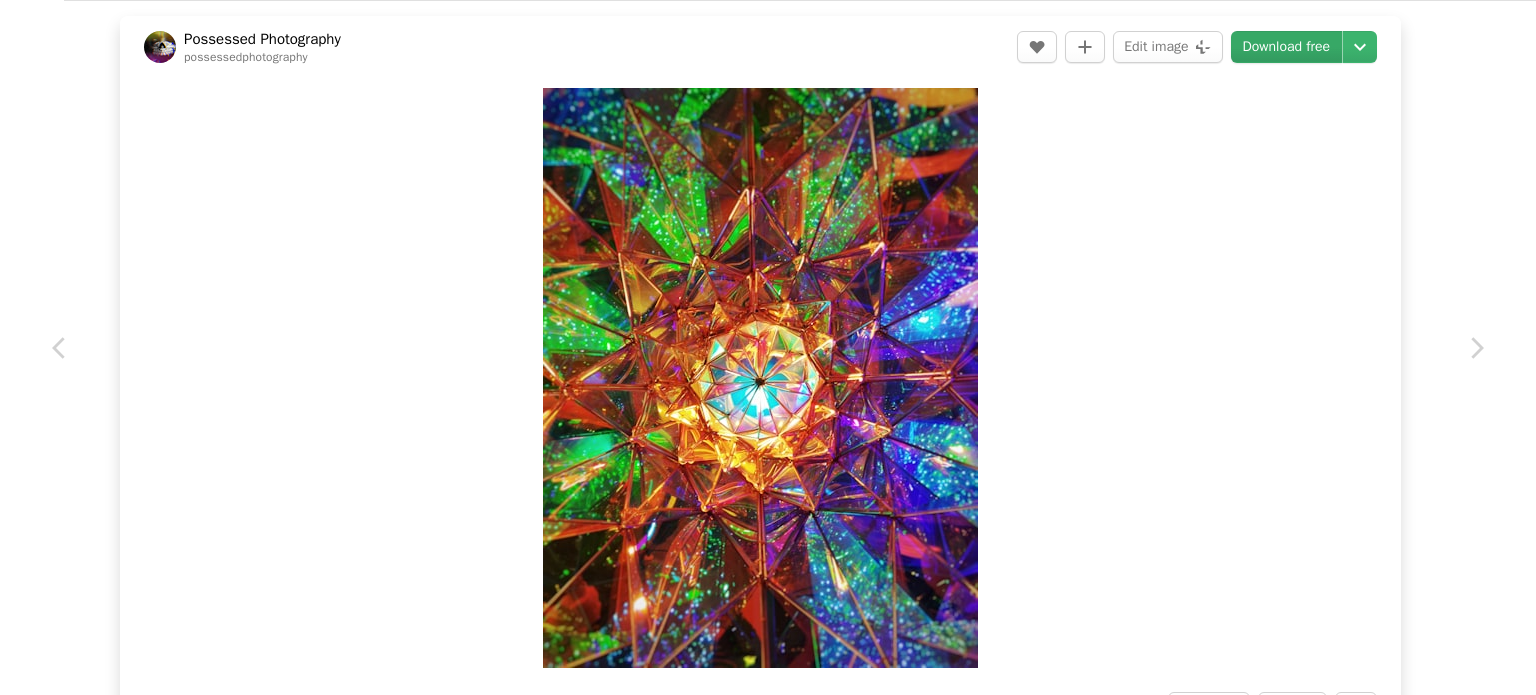 click on "Download free" at bounding box center [1287, 47] 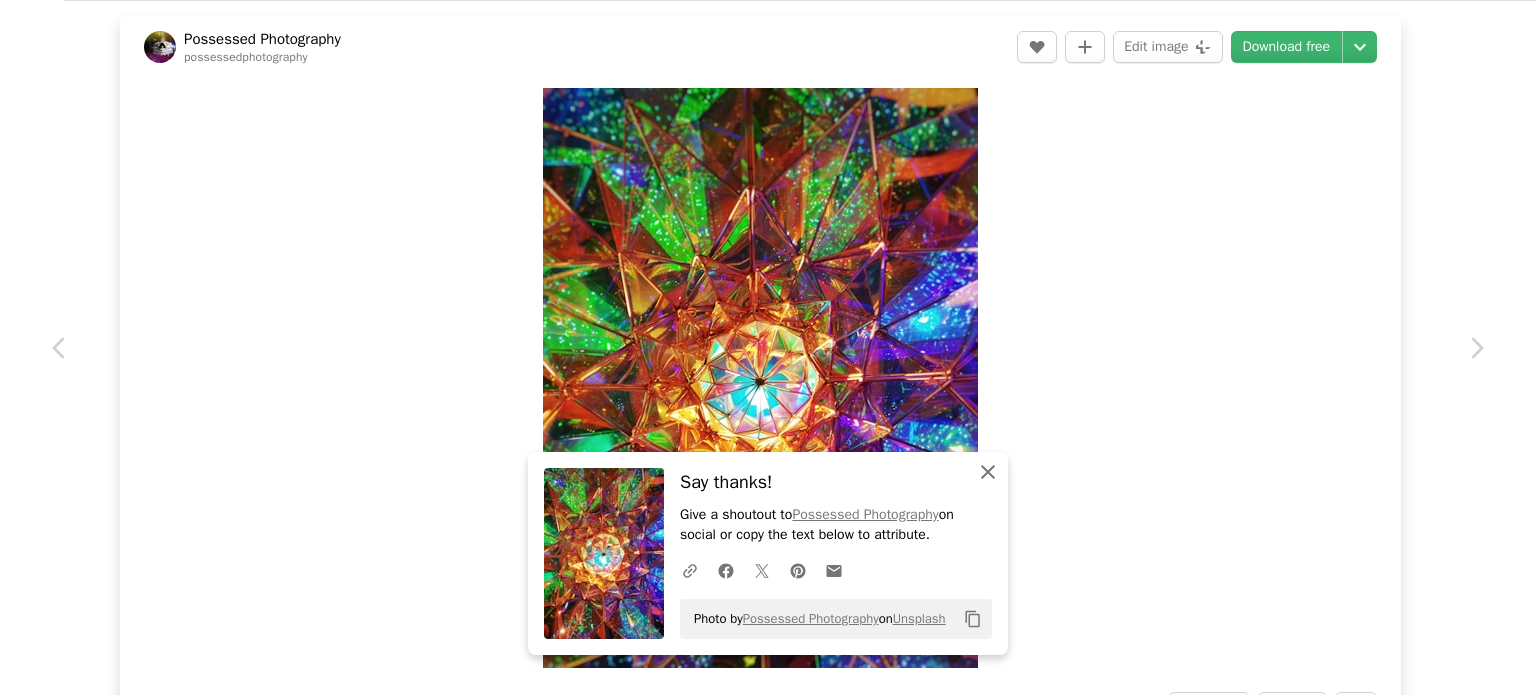 click on "An X shape Close" at bounding box center [988, 472] 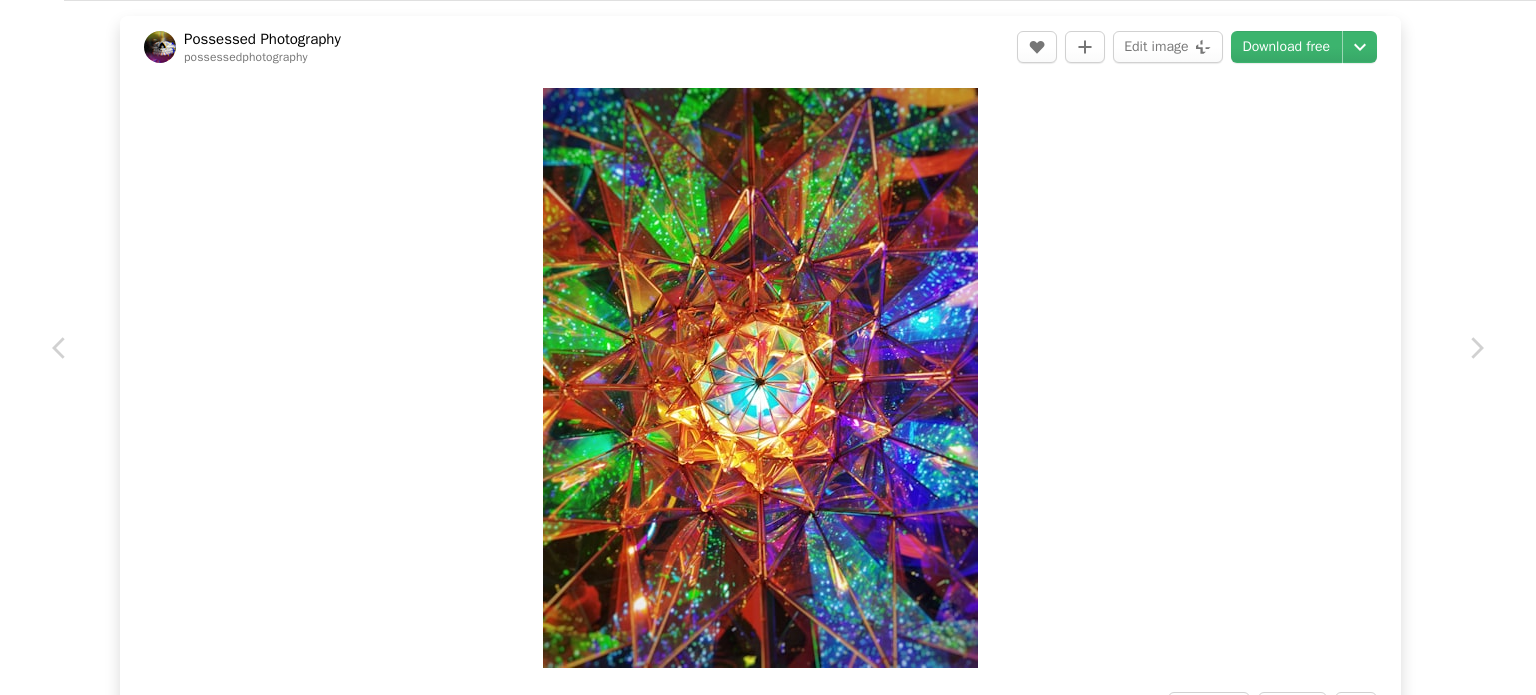 click on "Unsplash logo Unsplash Home A photo Pen Tool A compass A stack of folders Download Person Localization icon navigation menu A magnifying glass ******* An X shape Visual search Get Unsplash+ Log in Submit an image Browse premium images on iStock  |  20% off at iStock  ↗ Browse premium images on iStock 20% off at iStock  ↗ View more  ↗ View more on iStock  ↗ A photo Photos   1.6k Pen Tool Illustrations   22 A stack of folders Collections   40k A group of people Users   20 Clear A copyright icon © Free Arrow down Aspect ratio Orientation Arrow down Unfold Sort by  Relevance Arrow down Filters Filters (1) Fractal Chevron right pattern abstract fractal nature wallpaper fractals ornament fractal geometry 3d render texture background fractal glass nature A heart A plus sign [NAME] Available for hire A checkmark inside of a circle Arrow pointing down A heart A plus sign [NAME] Available for hire A checkmark inside of a circle Arrow pointing down A heart A plus sign [NAME]    |" at bounding box center (768, -3545) 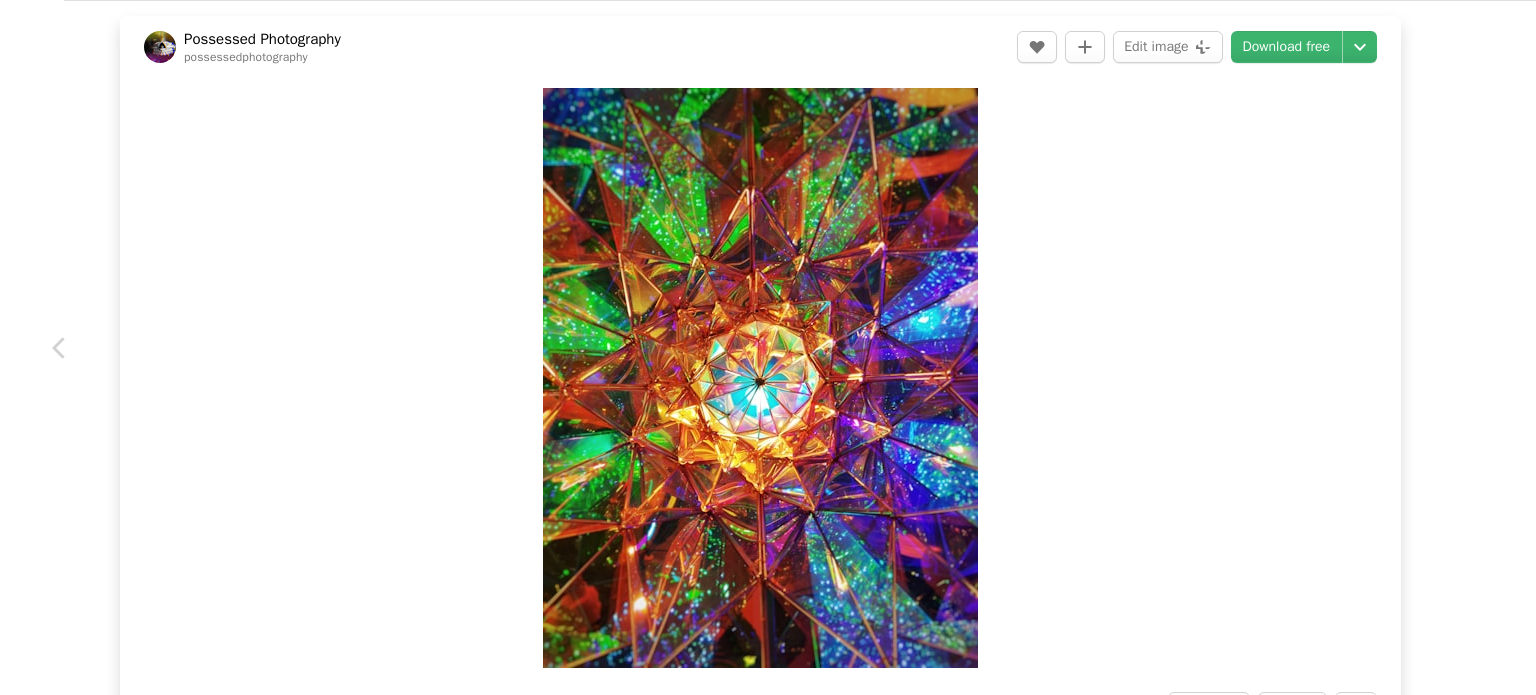 click on "Chevron right" at bounding box center [1476, 348] 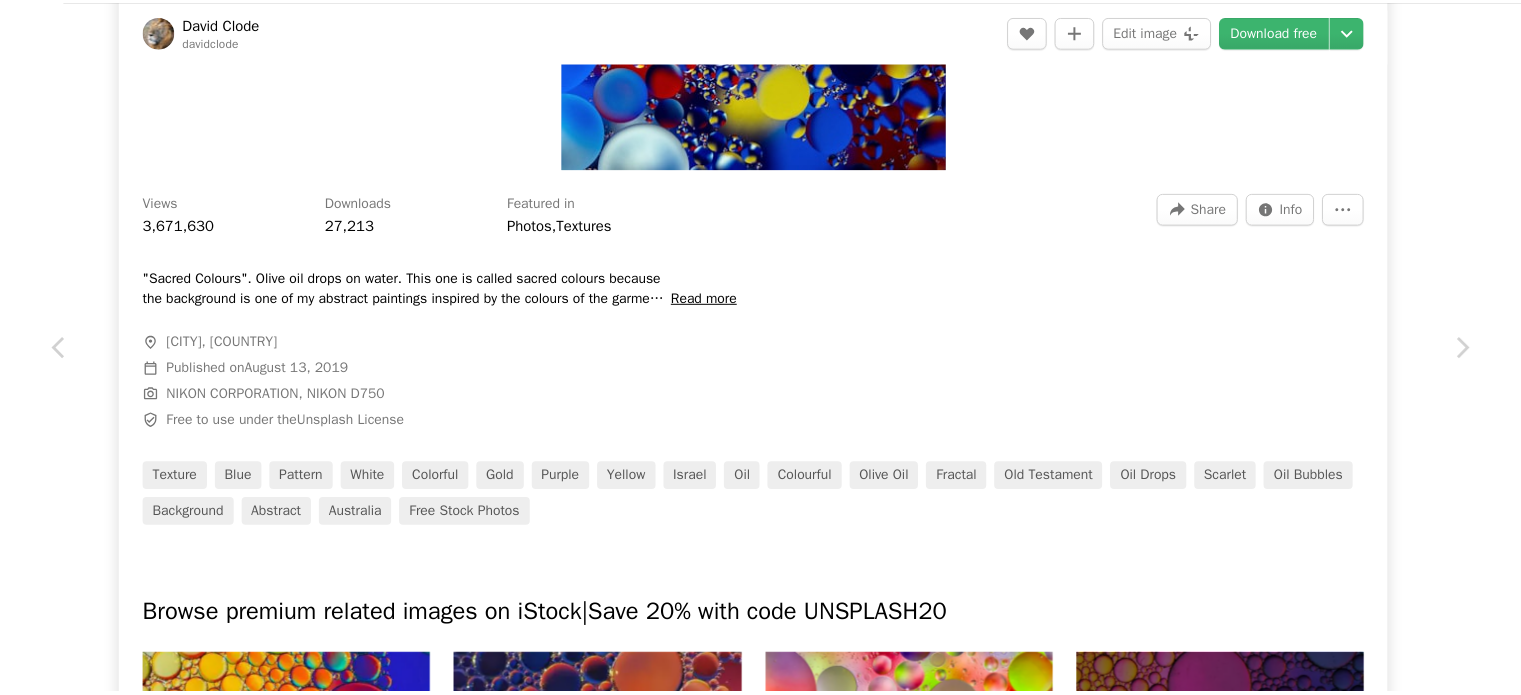 scroll, scrollTop: 700, scrollLeft: 0, axis: vertical 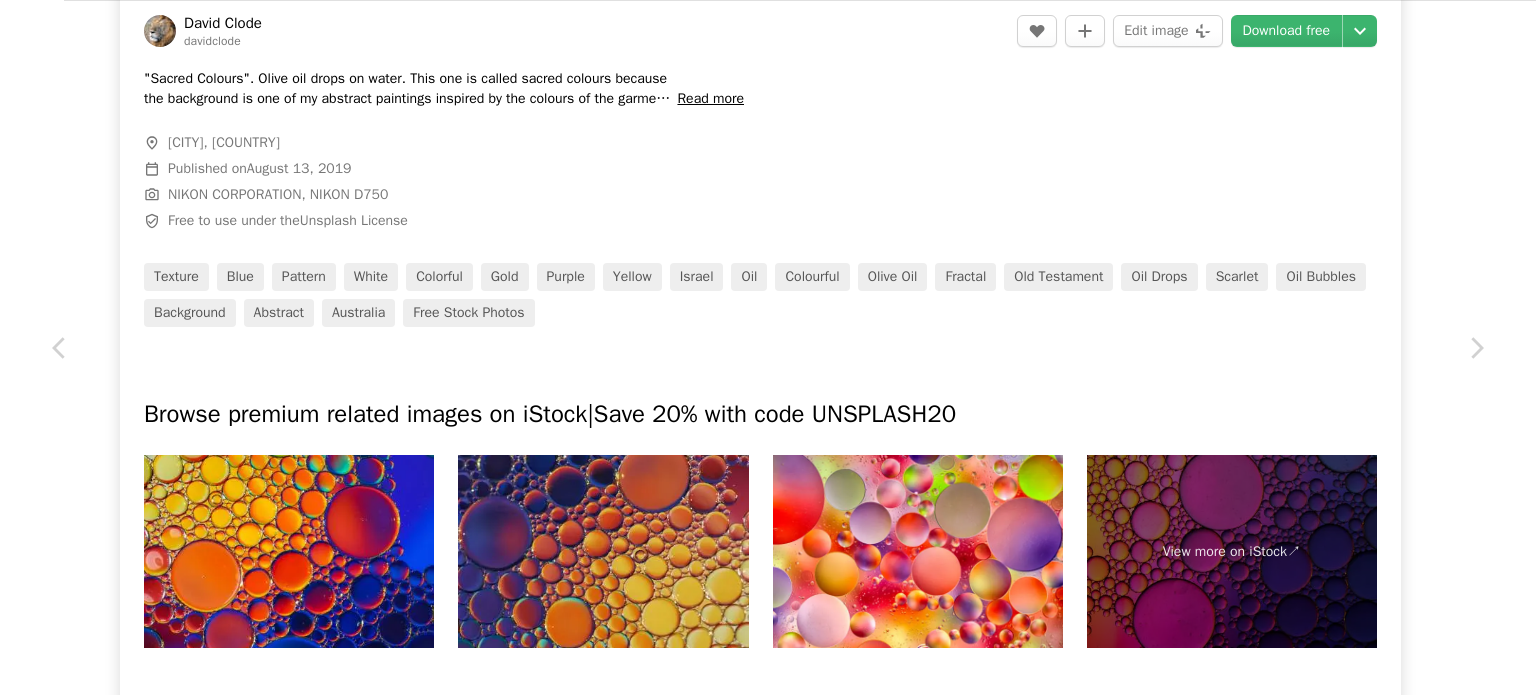 click on "An X shape Chevron left Chevron right David Clode [NAME] A heart A plus sign Edit image   Plus sign for Unsplash+ Download free Chevron down Zoom in Views 3,671,630 Downloads 27,213 Featured in Photos ,  Textures A forward-right arrow Share Info icon Info More Actions "Sacred Colours". Olive oil drops on water. This one is called sacred colours because the background is one of my abstract paintings inspired by the colours of the garments of the Jewish priesthood in the Bible (scarlet, gold, blue, purple and white linen). Using olive oil seemed appropriate. Please see the tutorial on the page "Oil and water photography" on my site Tracts4Free.WordPress.com. Read more A map marker [CITY], [COUNTRY] Calendar outlined Published on  August 13, 2019 Camera NIKON CORPORATION, NIKON D750 Safety Free to use under the  Unsplash License texture blue pattern white colorful gold purple yellow israel oil colourful olive oil fractal old testament oil drops scarlet oil bubbles background abstract australia  |   ↗ For" at bounding box center [768, 347] 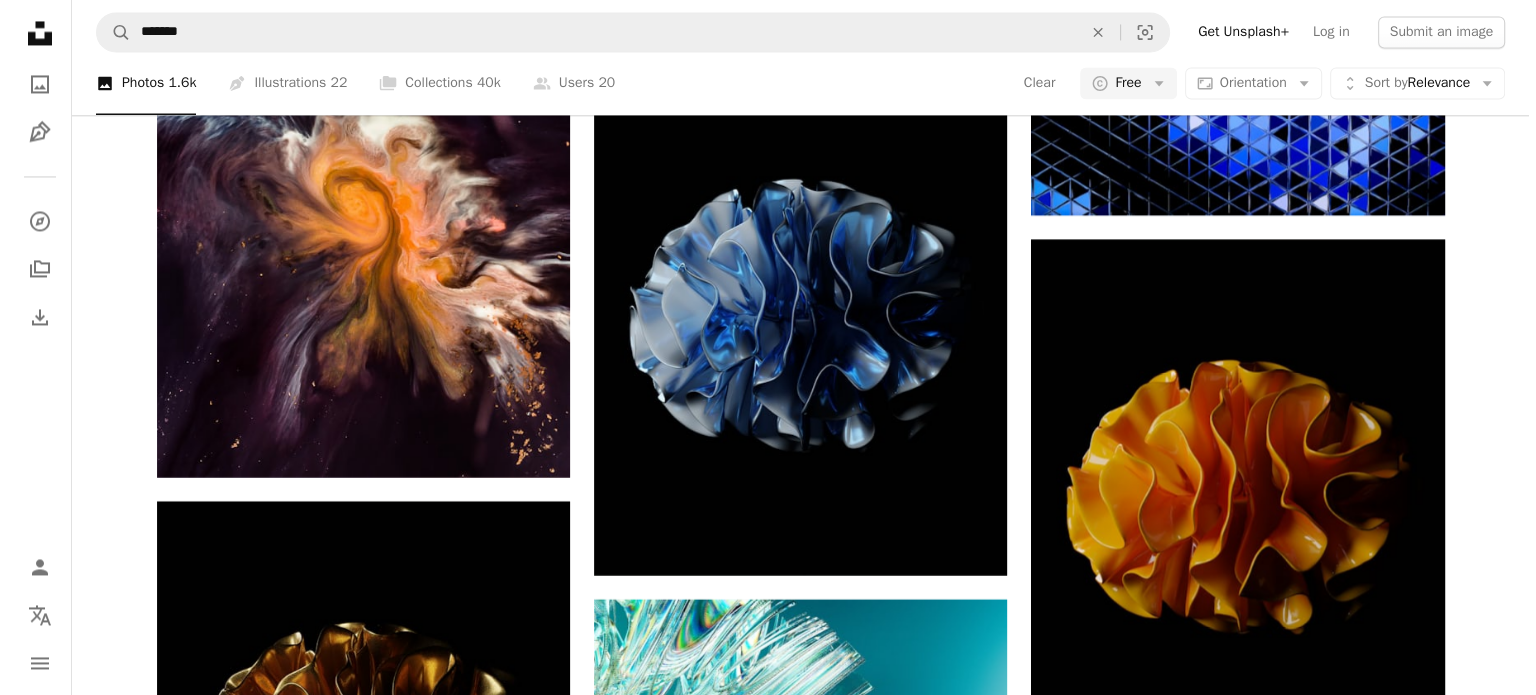 scroll, scrollTop: 22300, scrollLeft: 0, axis: vertical 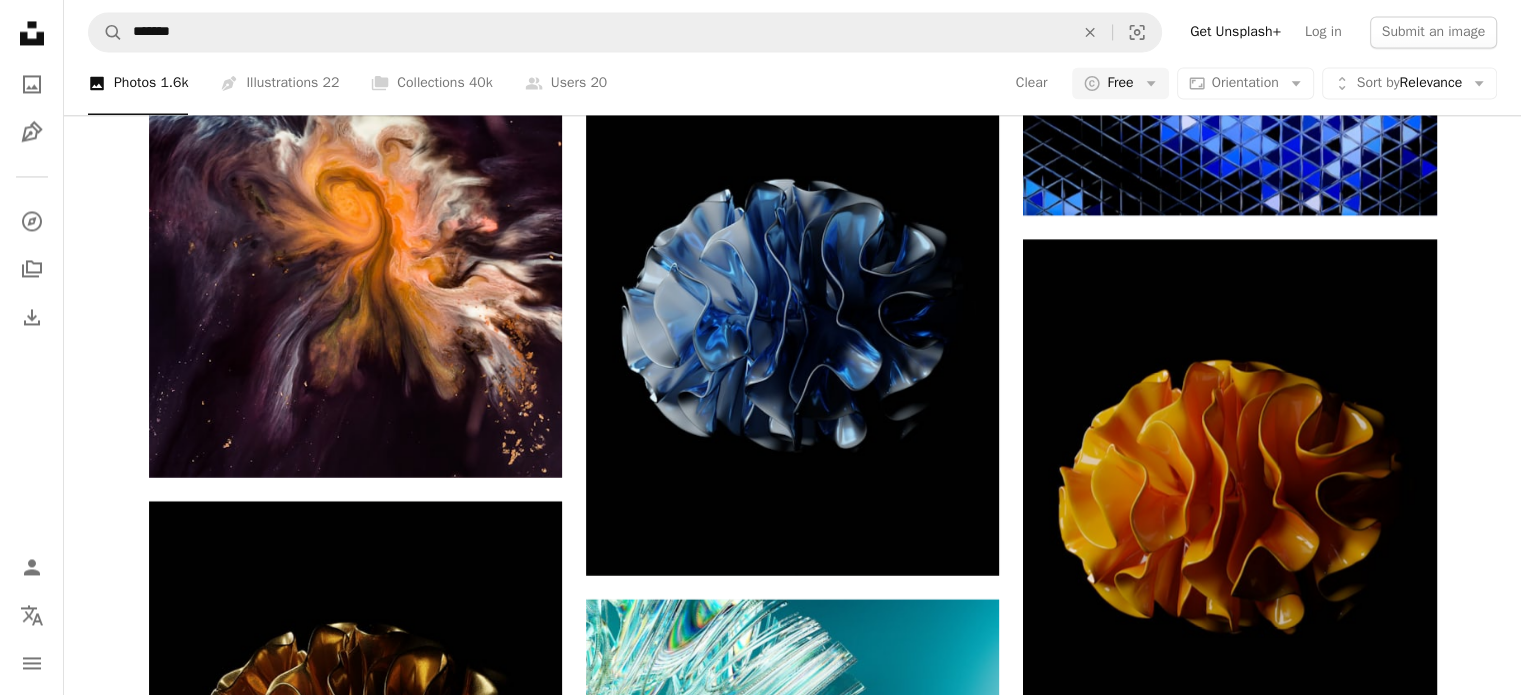 click at bounding box center [792, 11623] 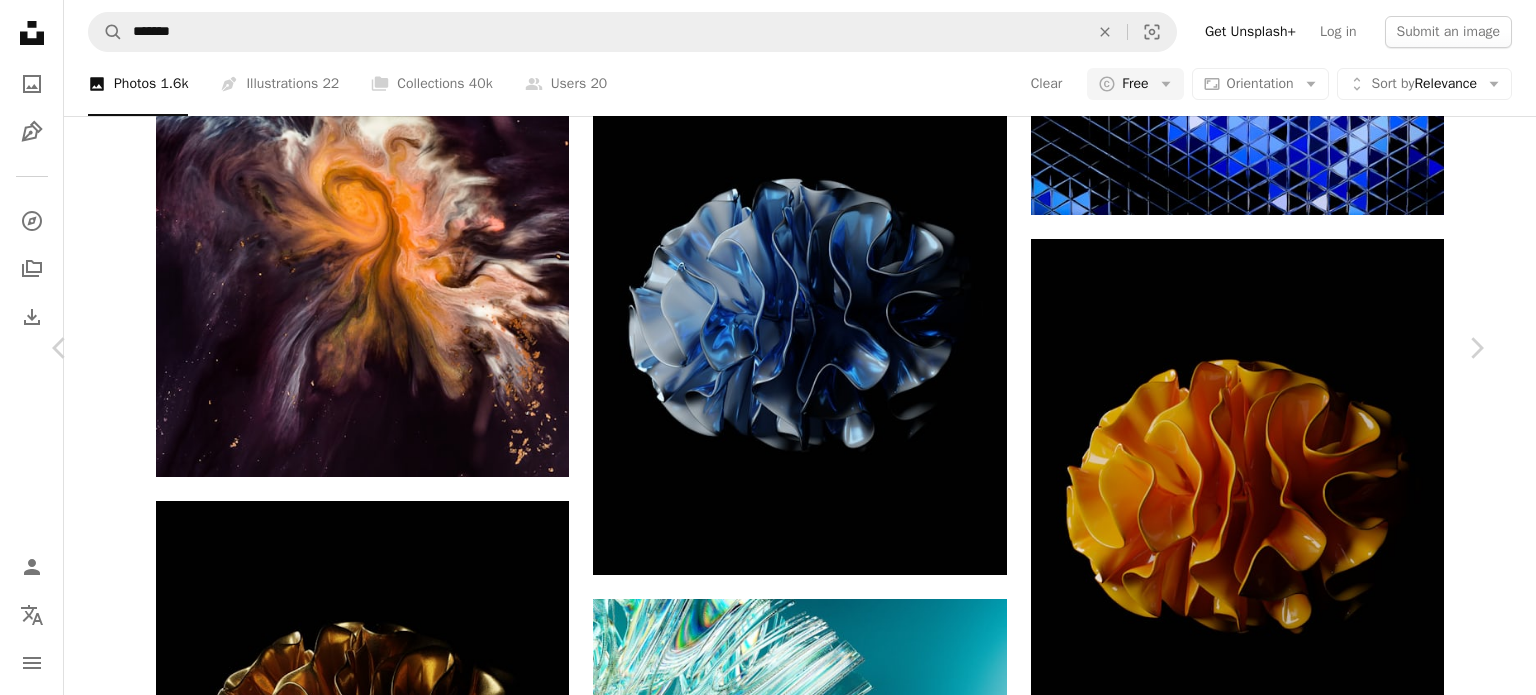 click on "Download free" at bounding box center [1287, 16783] 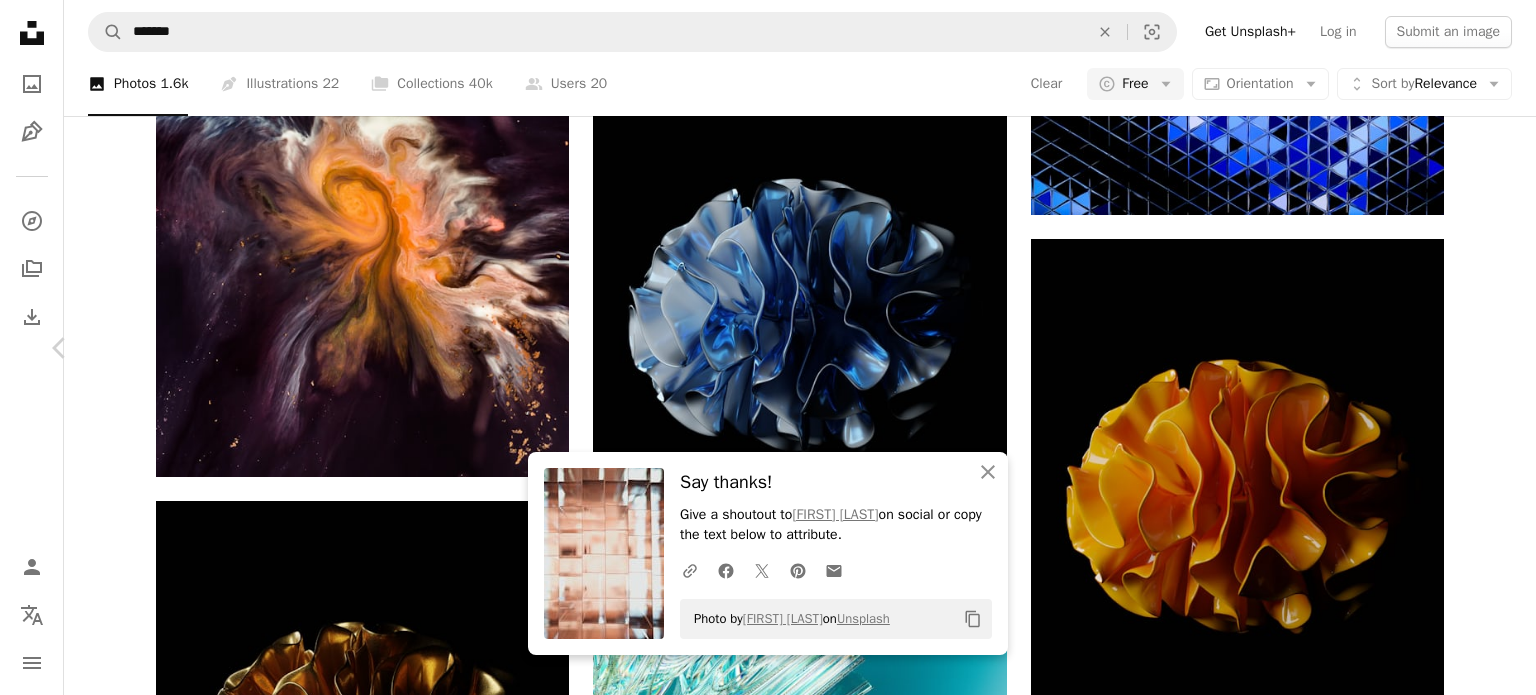 click on "Chevron right" at bounding box center (1476, 348) 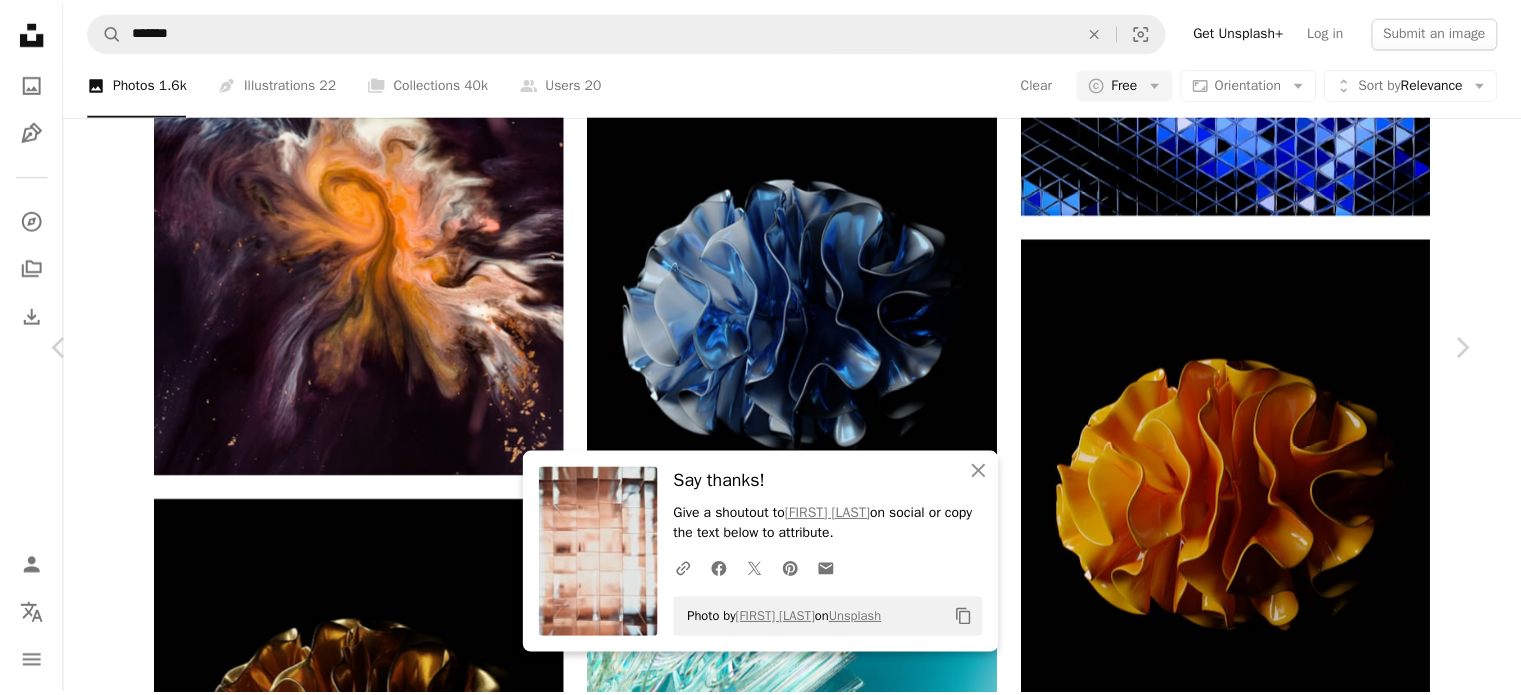 scroll, scrollTop: 600, scrollLeft: 0, axis: vertical 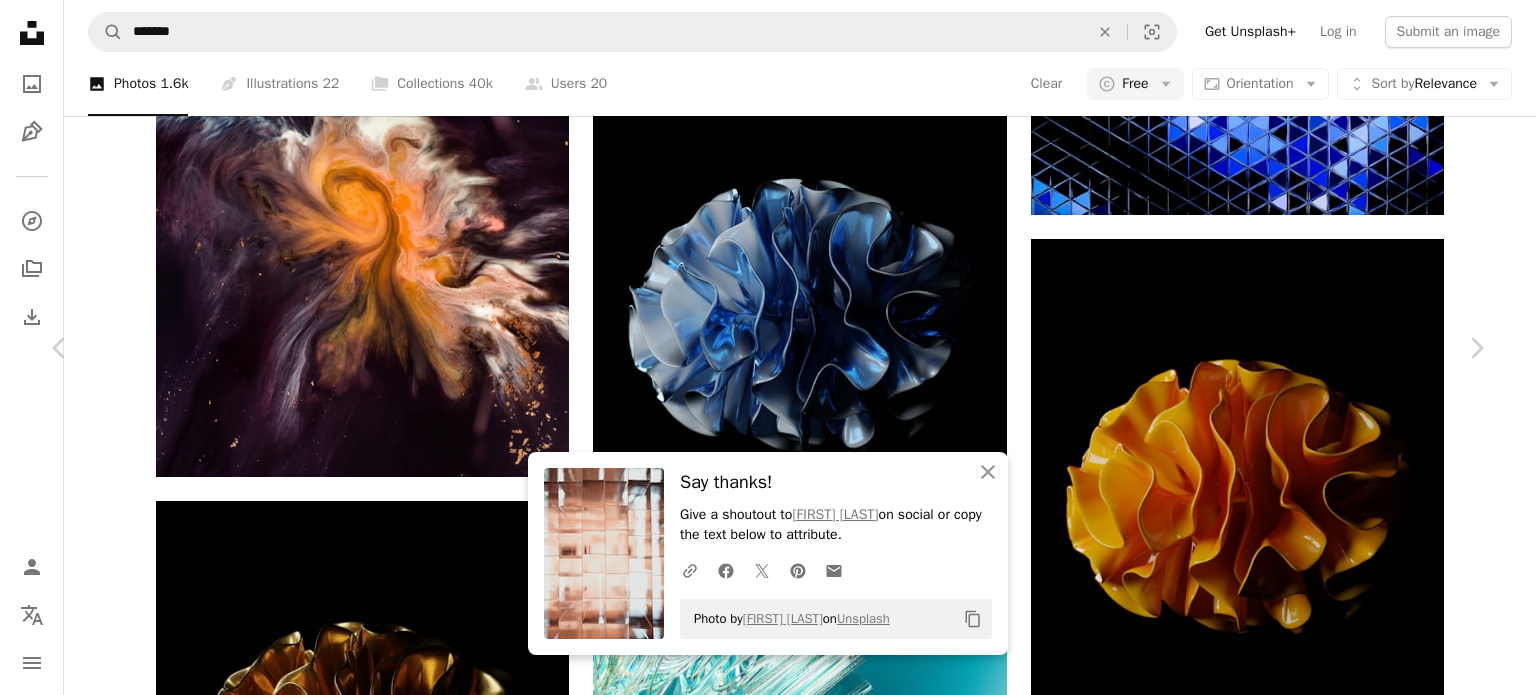 click on "An X shape Chevron left Chevron right An X shape Close Say thanks! Give a shoutout to  [NAME]  on social or copy the text below to attribute. A URL sharing icon (chains) Facebook icon X (formerly Twitter) icon Pinterest icon An envelope Photo by  [NAME]  on  Unsplash
Copy content [NAME] Available for hire A checkmark inside of a circle A heart A plus sign Edit image   Plus sign for Unsplash+ Download free Chevron down Zoom in Views 403,408 Downloads 1,339 A forward-right arrow Share Info icon Info More Actions fractal pearls Calendar outlined Published on  April 10, 2018 Safety Free to use under the  Unsplash License sea waves textures bubble caterpillar fractals animal grey crocodile reptile Public domain images Browse premium related images on iStock  |  Save 20% with code UNSPLASH20 View more on iStock  ↗ Related images A heart A plus sign [NAME] Arrow pointing down A heart A plus sign [NAME] Arrow pointing down A heart A plus sign A heart" at bounding box center (768, 17083) 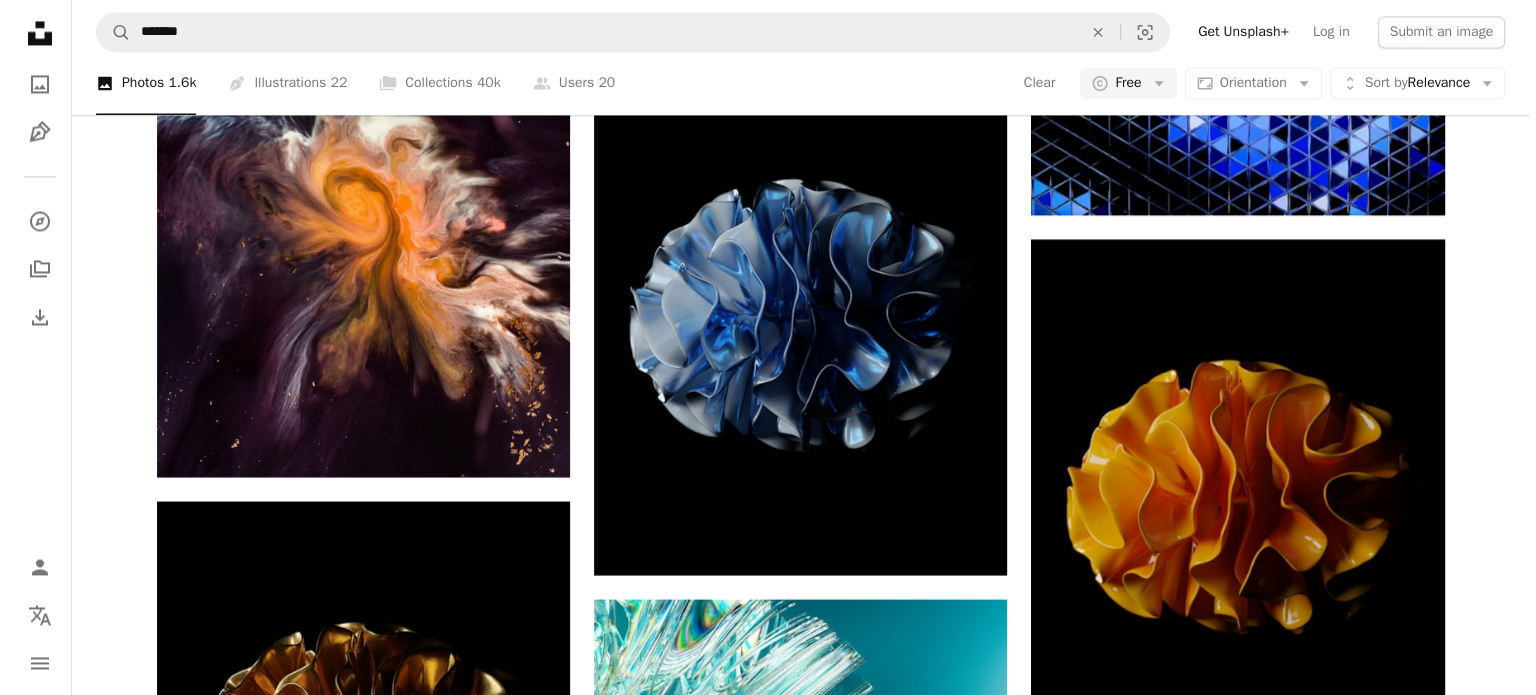 scroll, scrollTop: 45400, scrollLeft: 0, axis: vertical 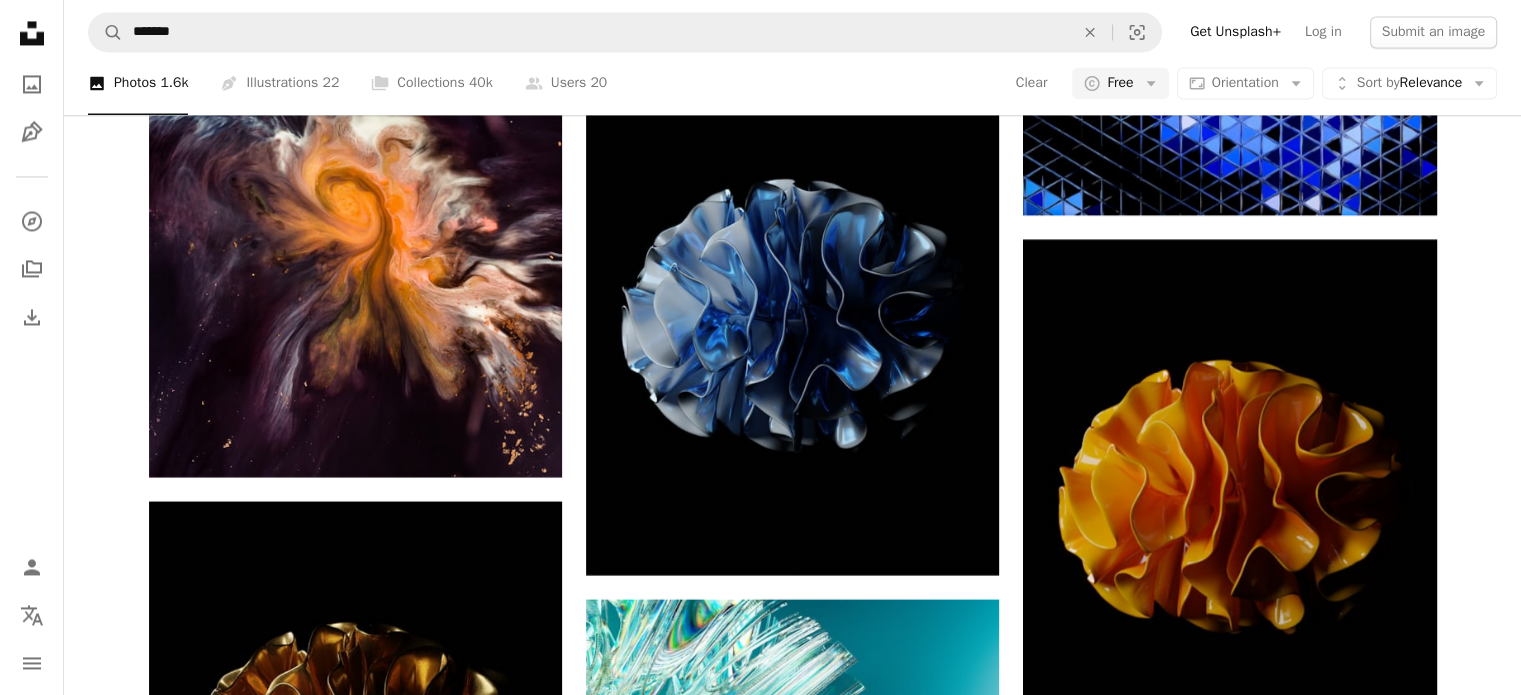 click at bounding box center (355, 34950) 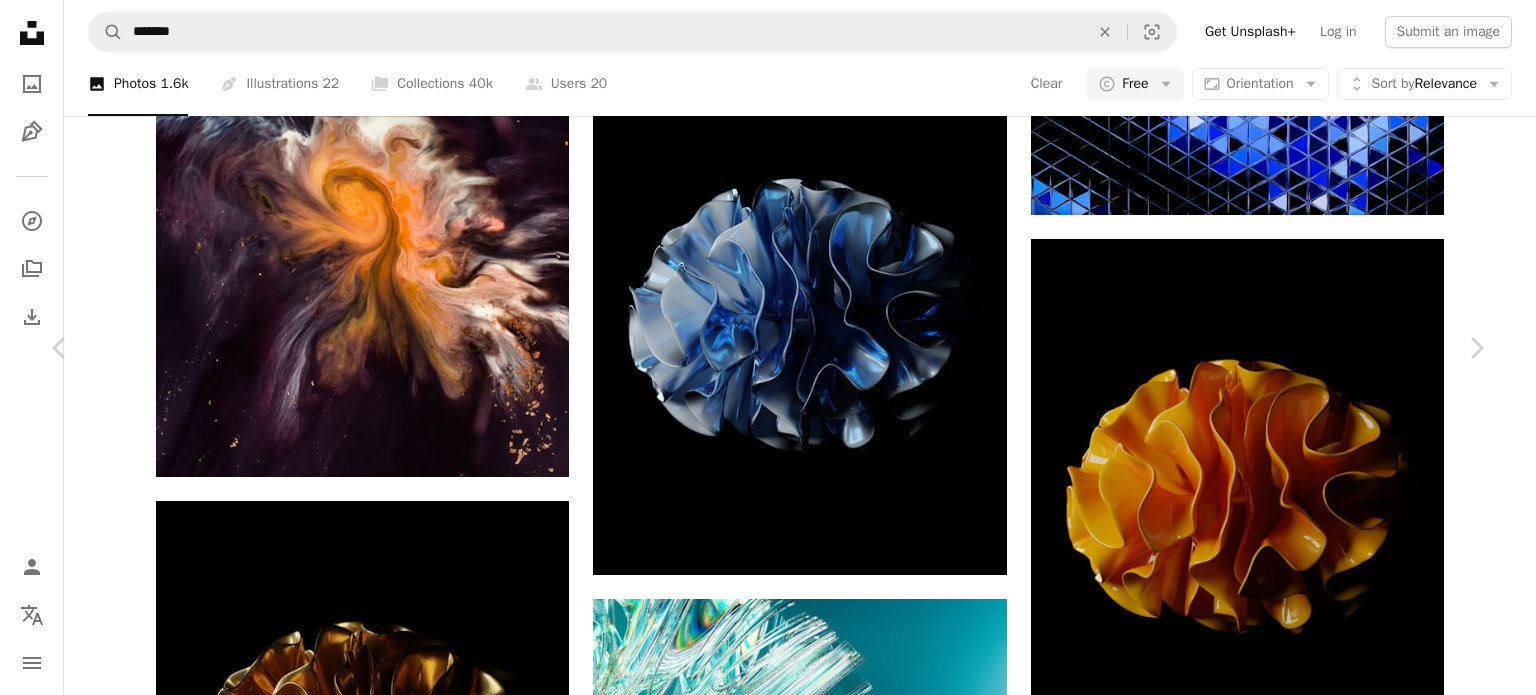 click on "Download free" at bounding box center [1287, 37804] 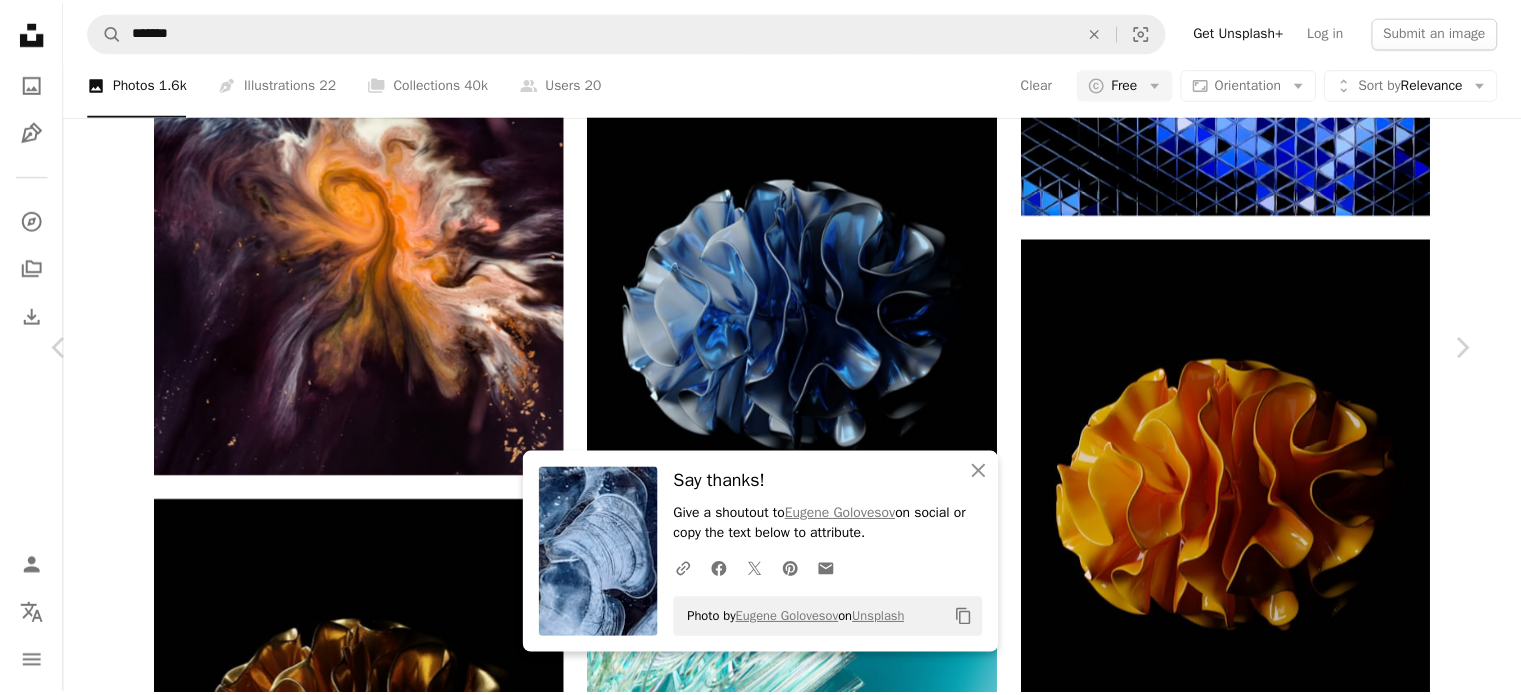 scroll, scrollTop: 1200, scrollLeft: 0, axis: vertical 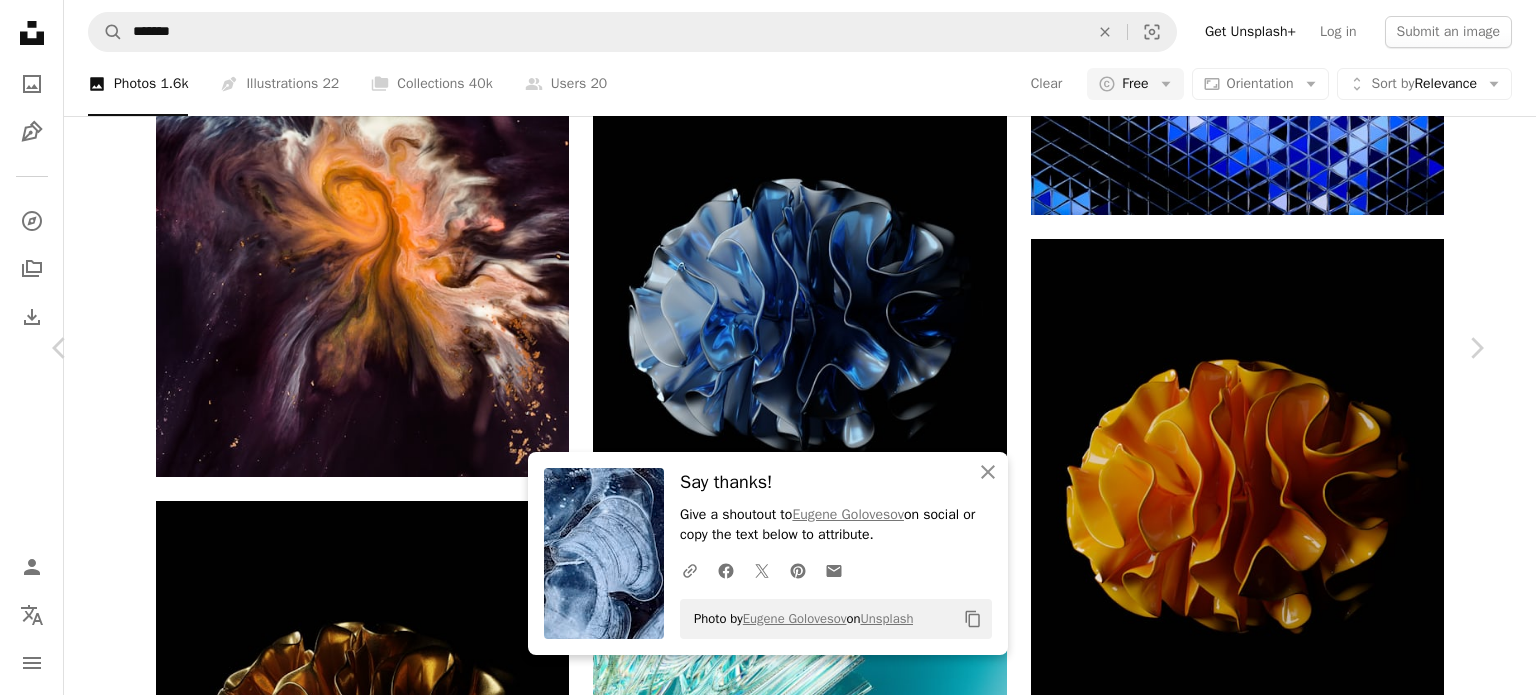 click on "An X shape Chevron left Chevron right An X shape Close Say thanks! Give a shoutout to  [NAME]  on social or copy the text below to attribute. A URL sharing icon (chains) Facebook icon X (formerly Twitter) icon Pinterest icon An envelope Photo by  [NAME]  on  Unsplash
Copy content [NAME] [NAME] A heart A plus sign Edit image   Plus sign for Unsplash+ Download free Chevron down Zoom in Views 362,700 Downloads 2,289 Featured in Act For Nature ,  Nature ,  Textures A forward-right arrow Share Info icon Info More Actions Calendar outlined Published on  March 20, 2022 Camera Apple, iPhone 11 Pro Safety Free to use under the  Unsplash License abstract texture pattern nature background ice fractal blue color ice texture ice background texture and patterns animal snow grey fish shark outdoors sea life frost Free images Browse premium related images on iStock  |  Save 20% with code UNSPLASH20 View more on iStock  ↗ Related images A heart A plus sign [NAME] [NAME]" at bounding box center [768, 38104] 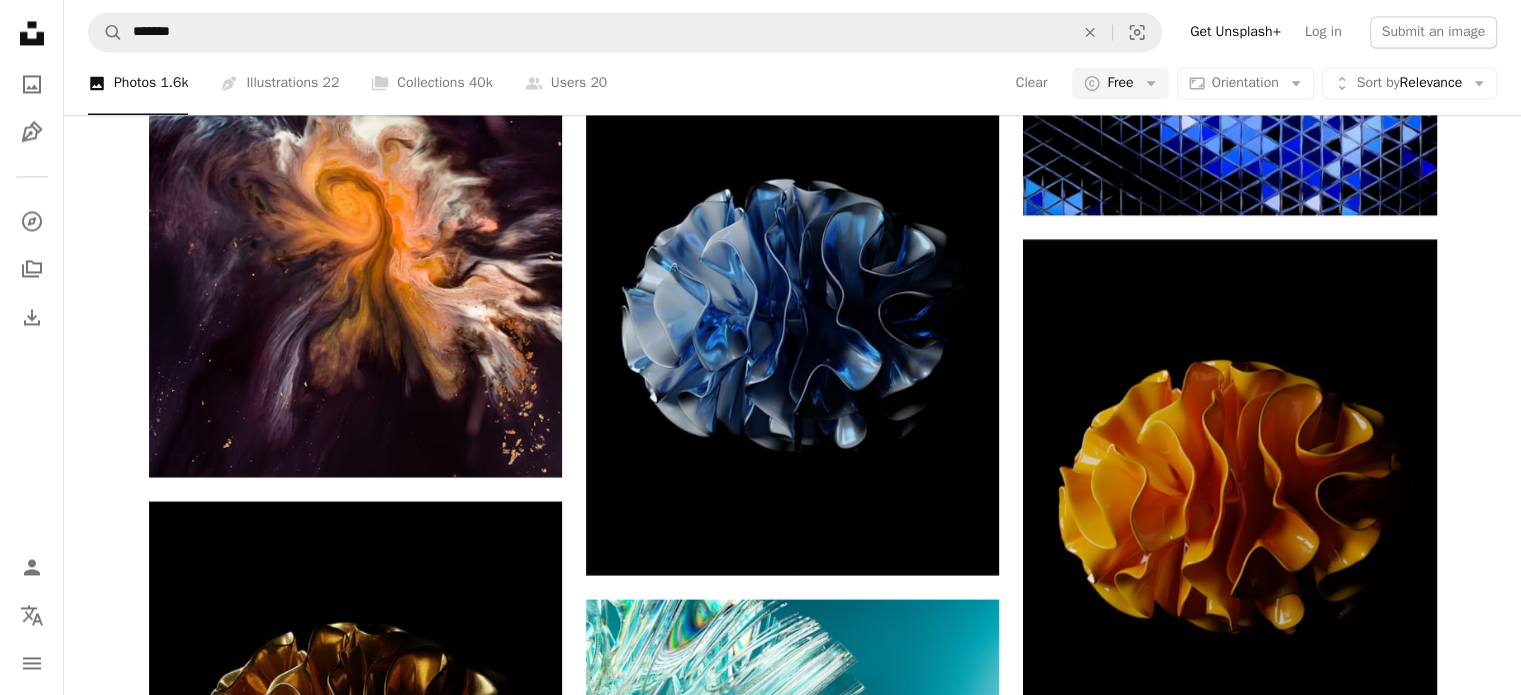 scroll, scrollTop: 47400, scrollLeft: 0, axis: vertical 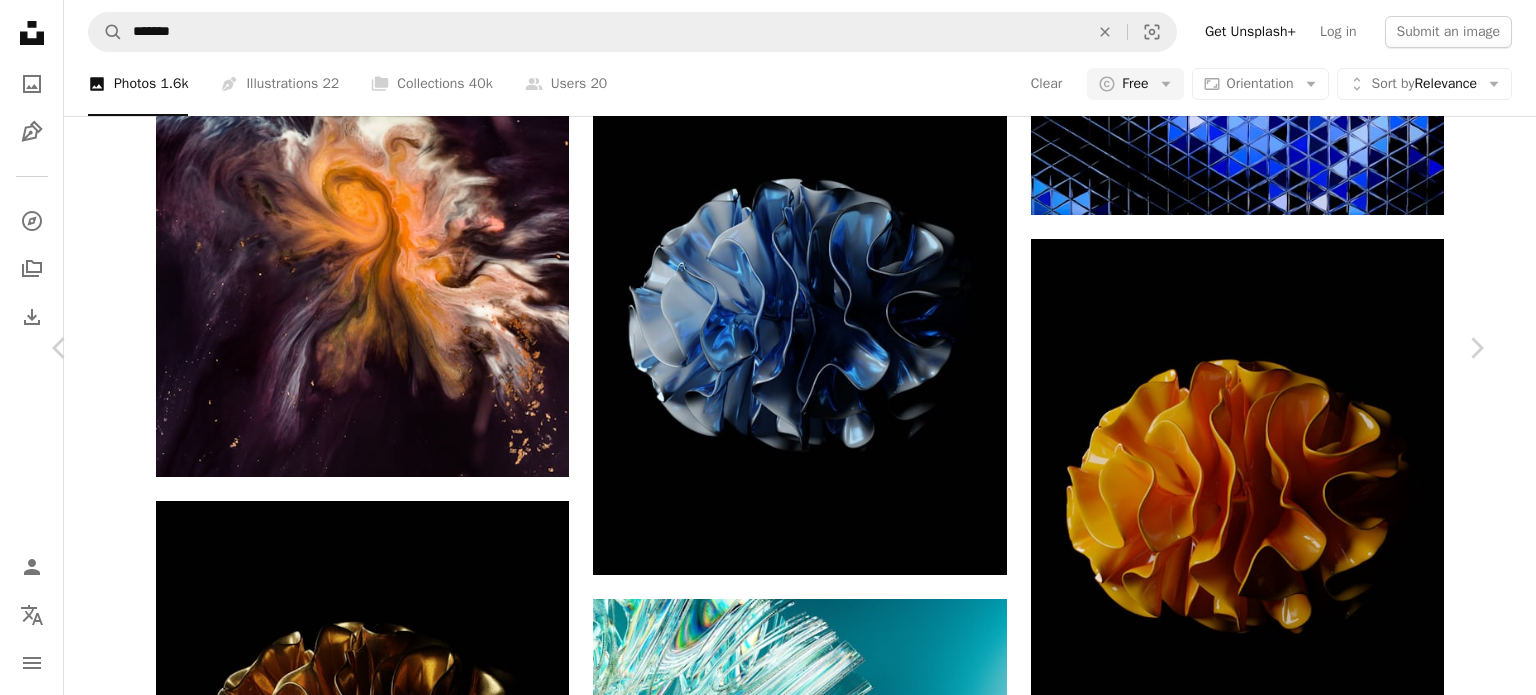 click on "Edit image   Plus sign for Unsplash+" at bounding box center [1167, 39808] 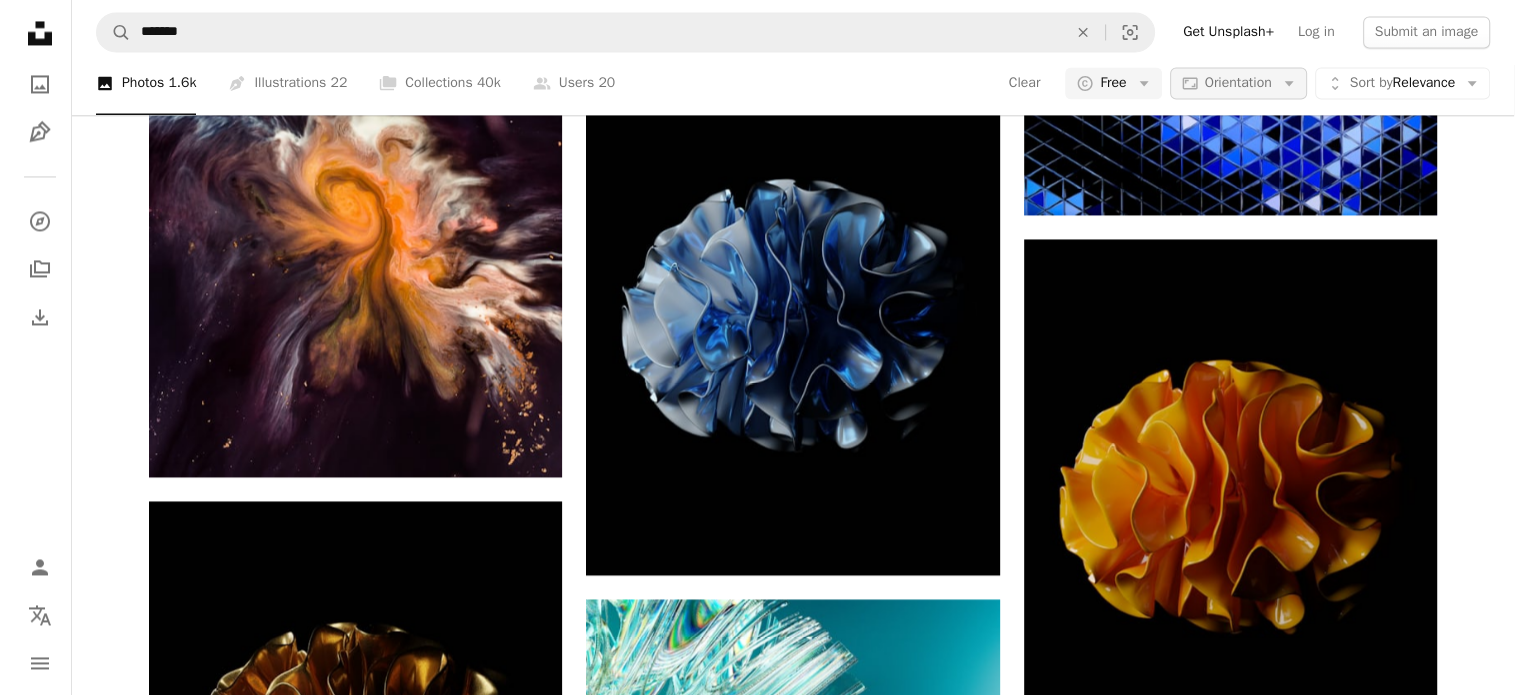 scroll, scrollTop: 0, scrollLeft: 0, axis: both 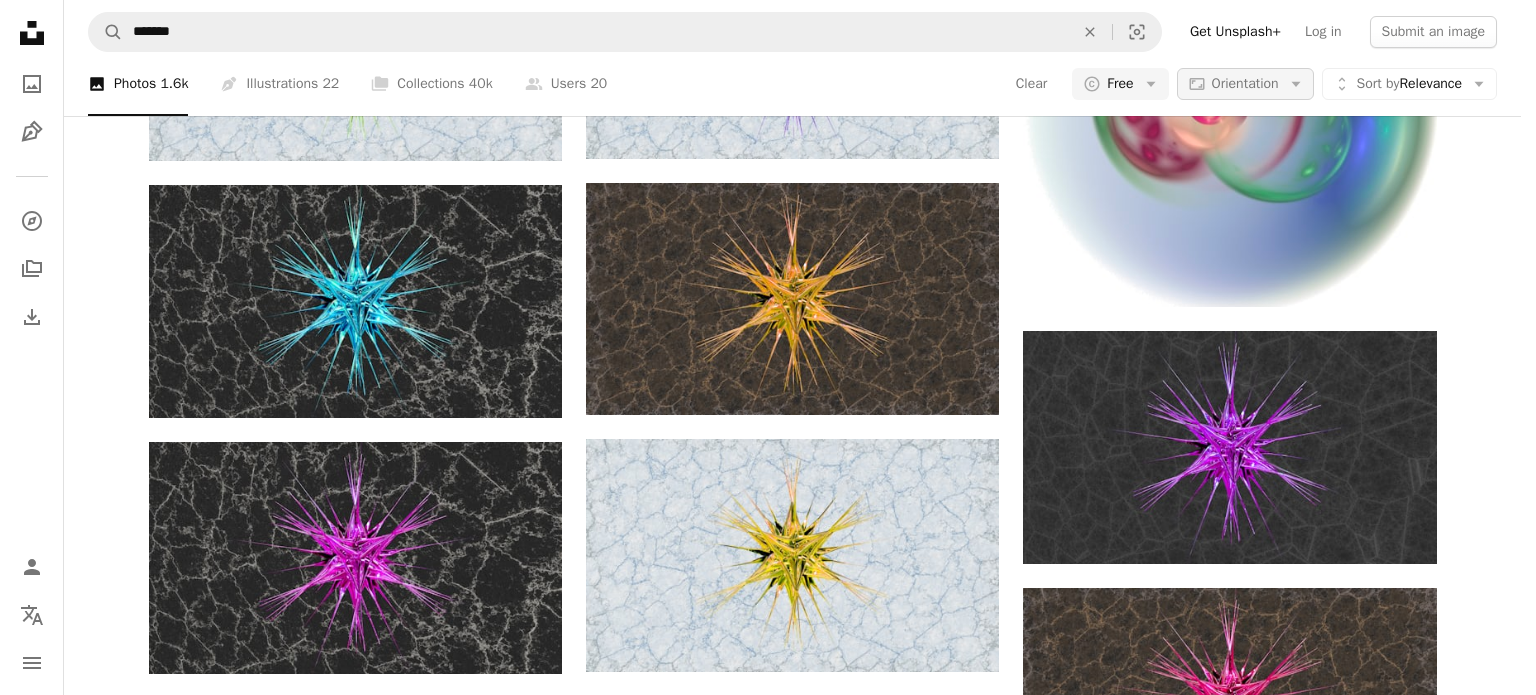 click on "Orientation" at bounding box center (1245, 83) 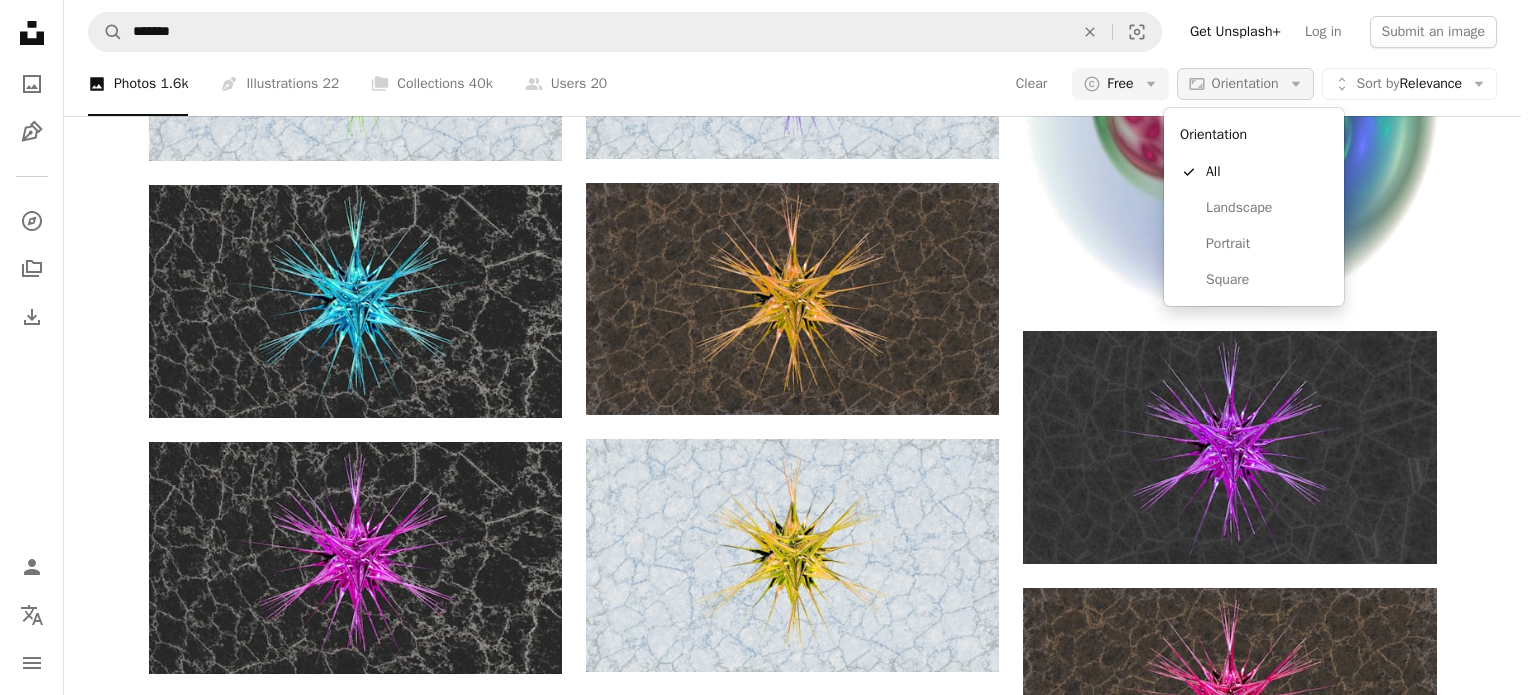 click on "Orientation" at bounding box center (1245, 83) 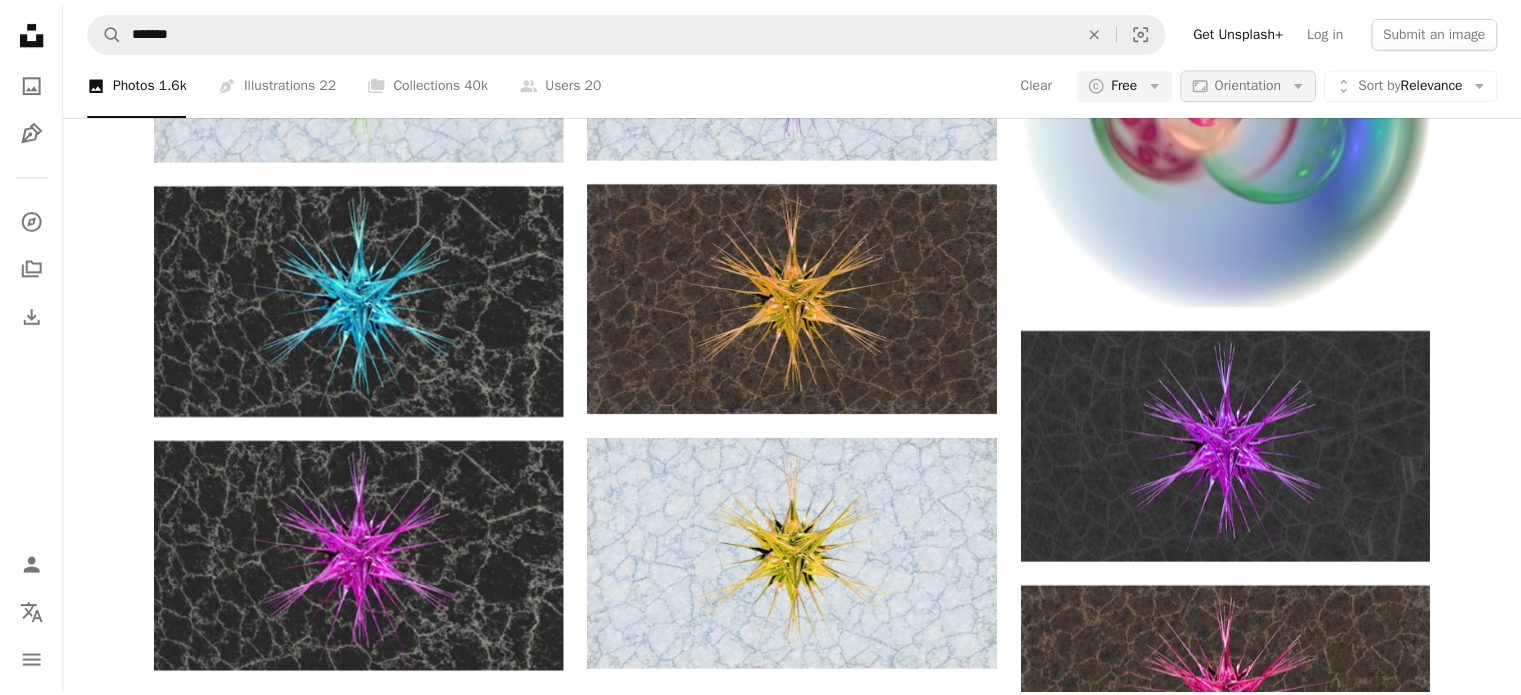 scroll, scrollTop: 47400, scrollLeft: 0, axis: vertical 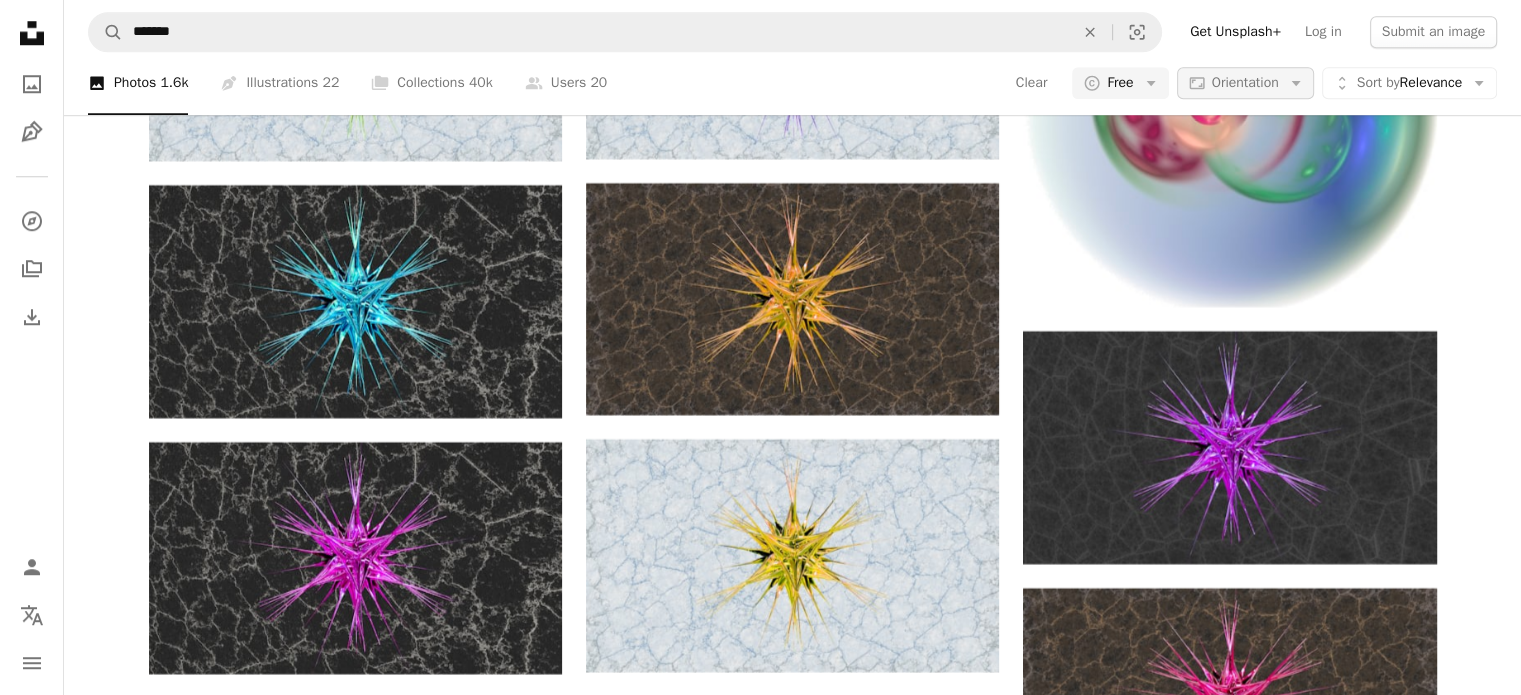 click on "Orientation" at bounding box center (1245, 83) 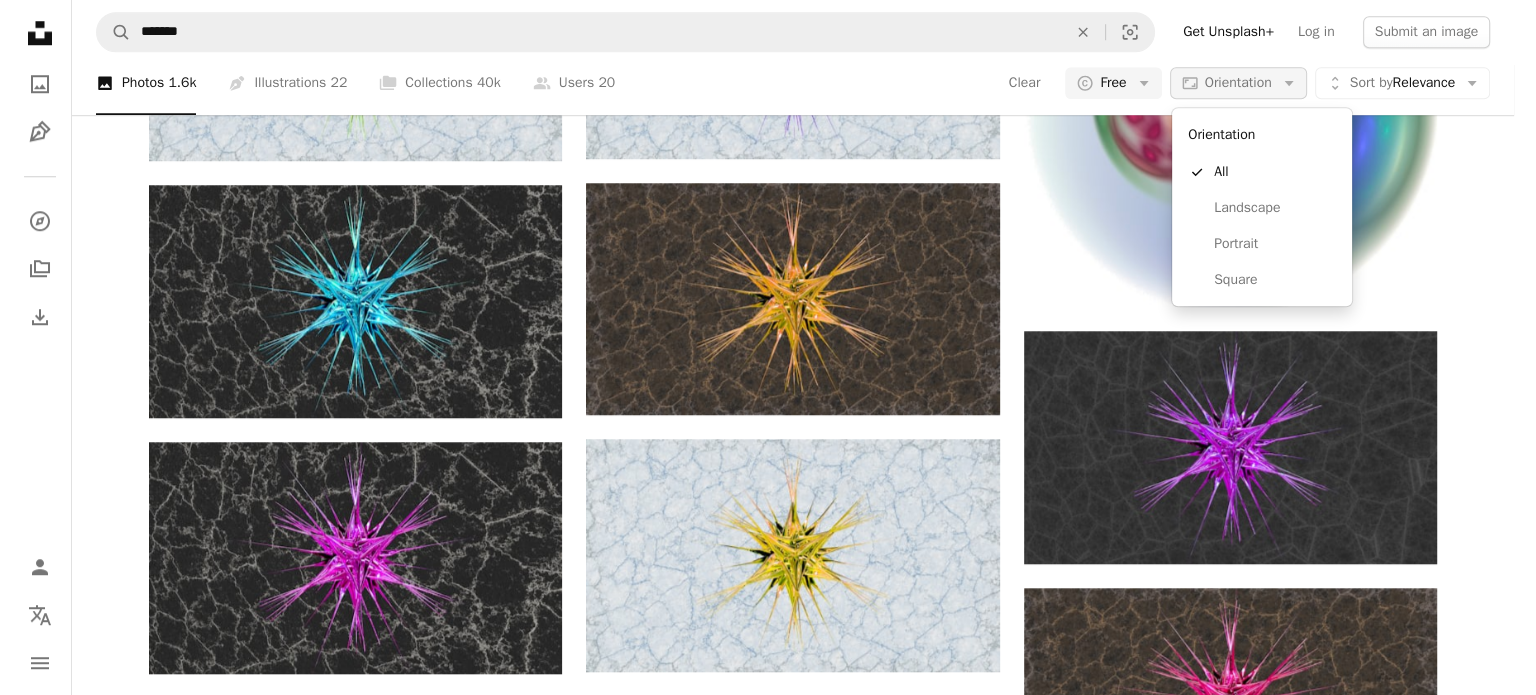 scroll, scrollTop: 0, scrollLeft: 0, axis: both 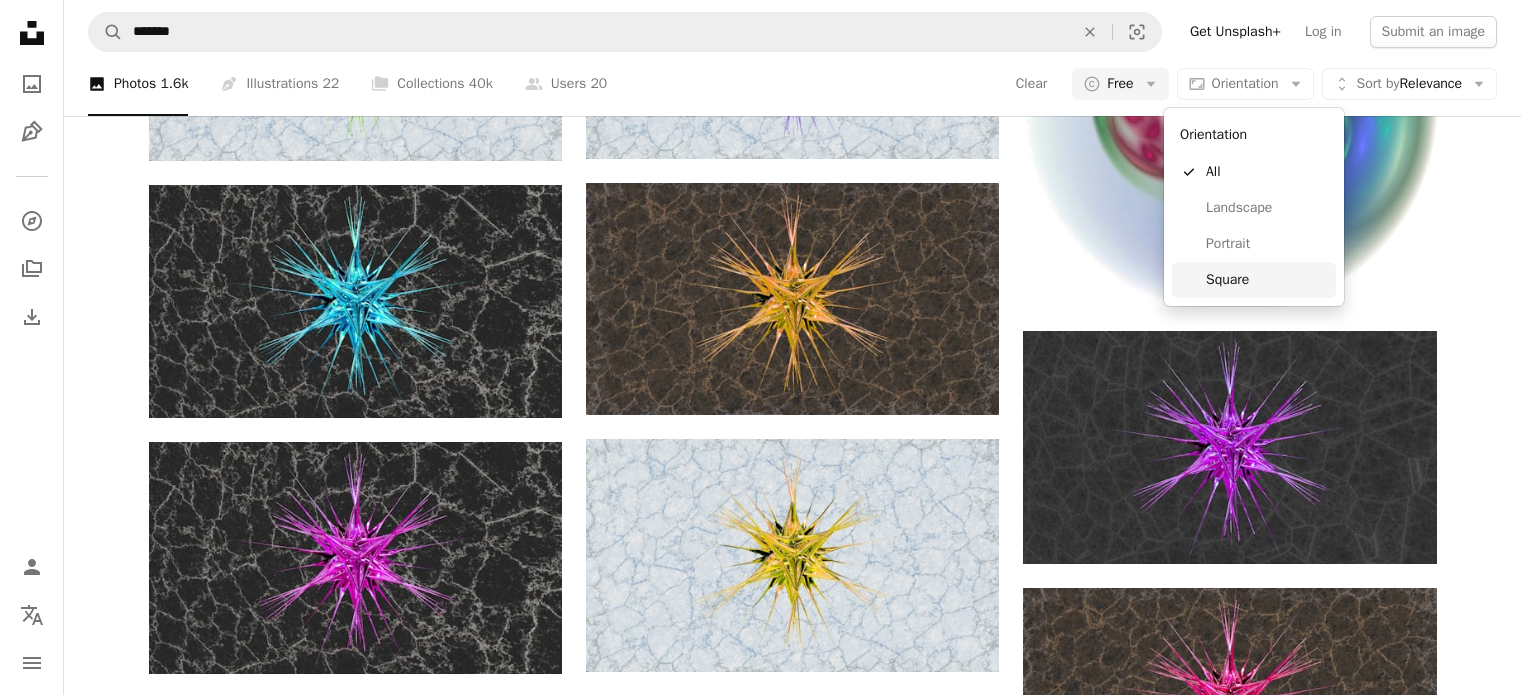 click on "Square" at bounding box center (1267, 280) 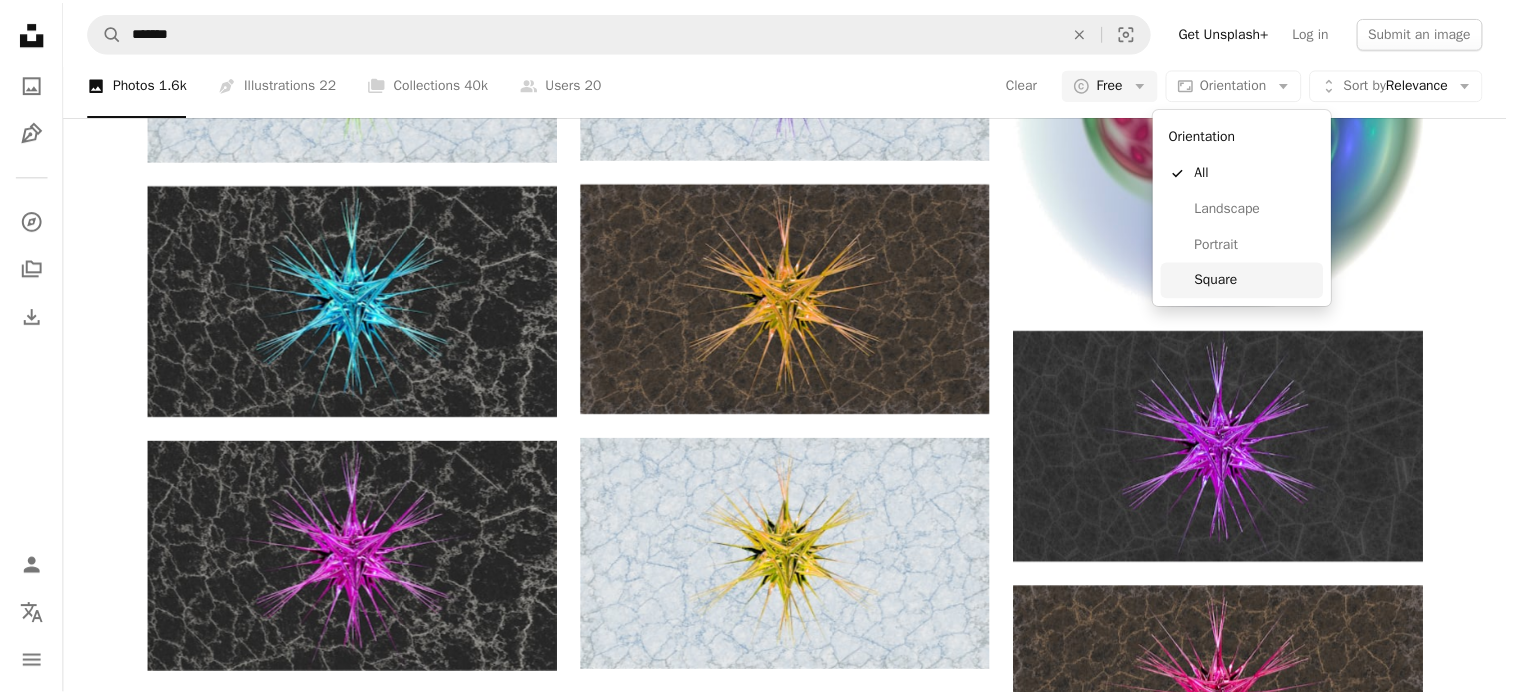 scroll, scrollTop: 47400, scrollLeft: 0, axis: vertical 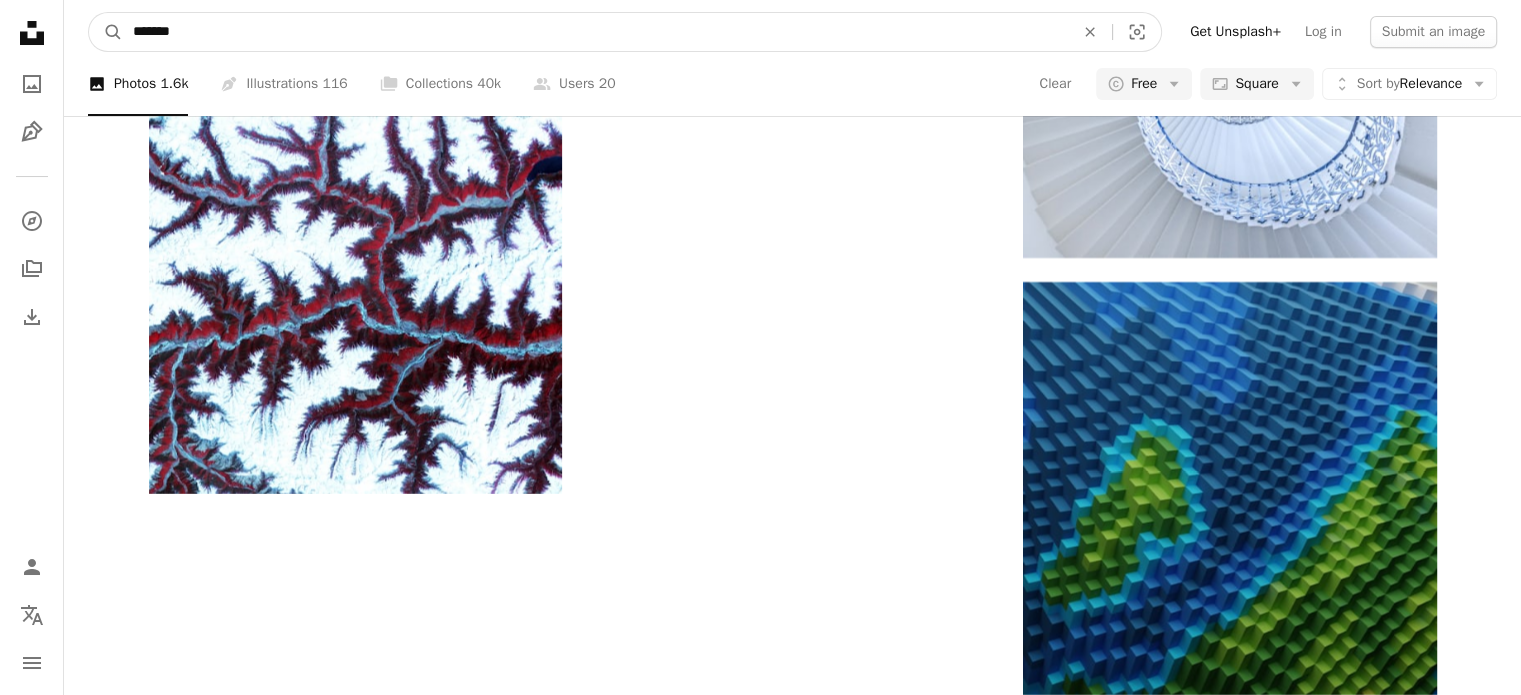 drag, startPoint x: 144, startPoint y: 30, endPoint x: 77, endPoint y: 23, distance: 67.36468 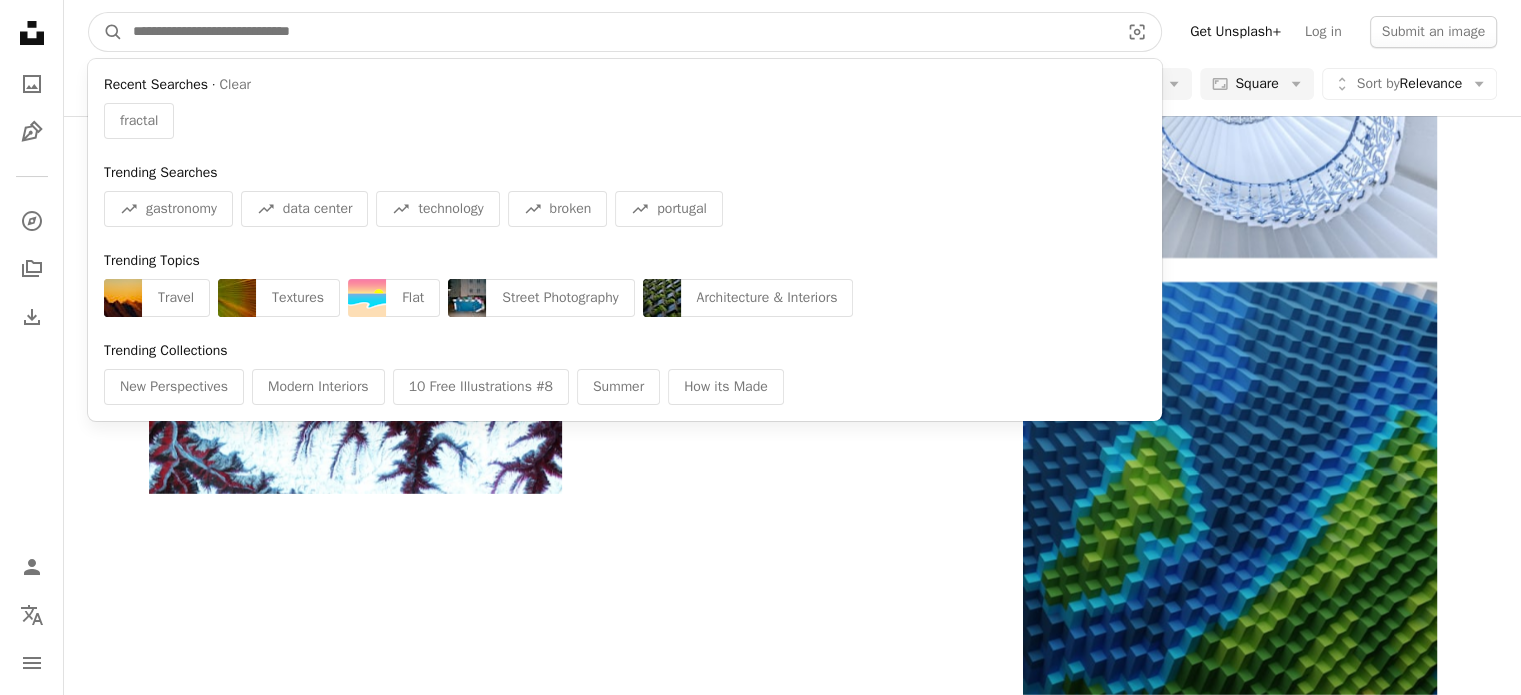 type on "*" 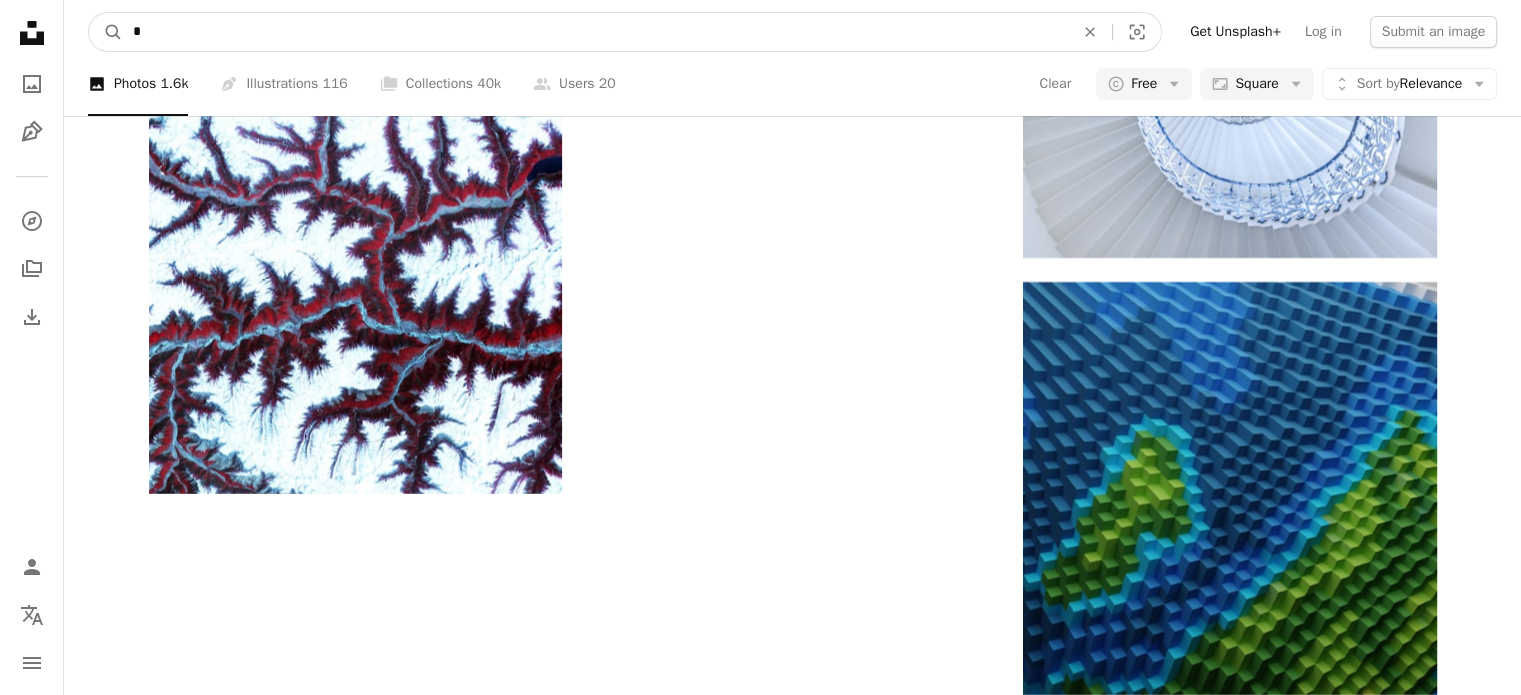 type on "*" 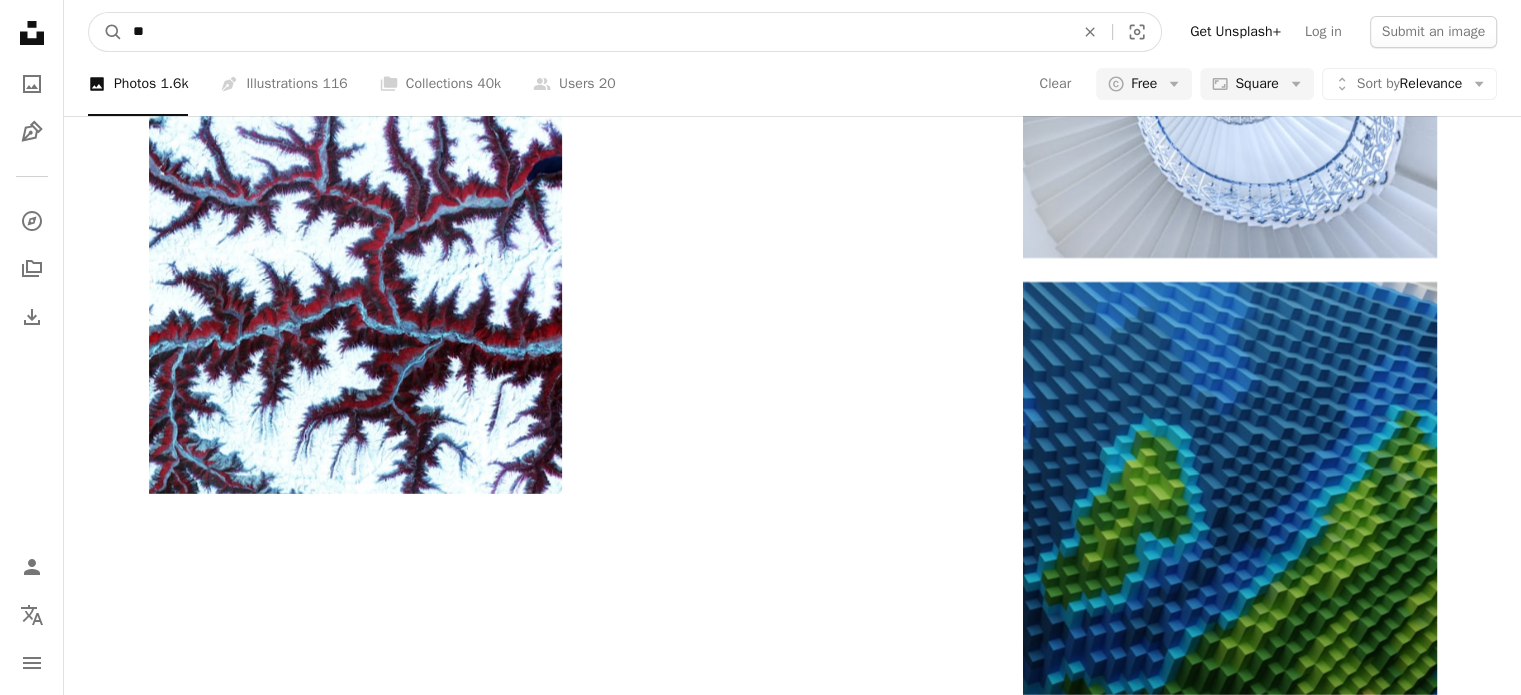 type on "*" 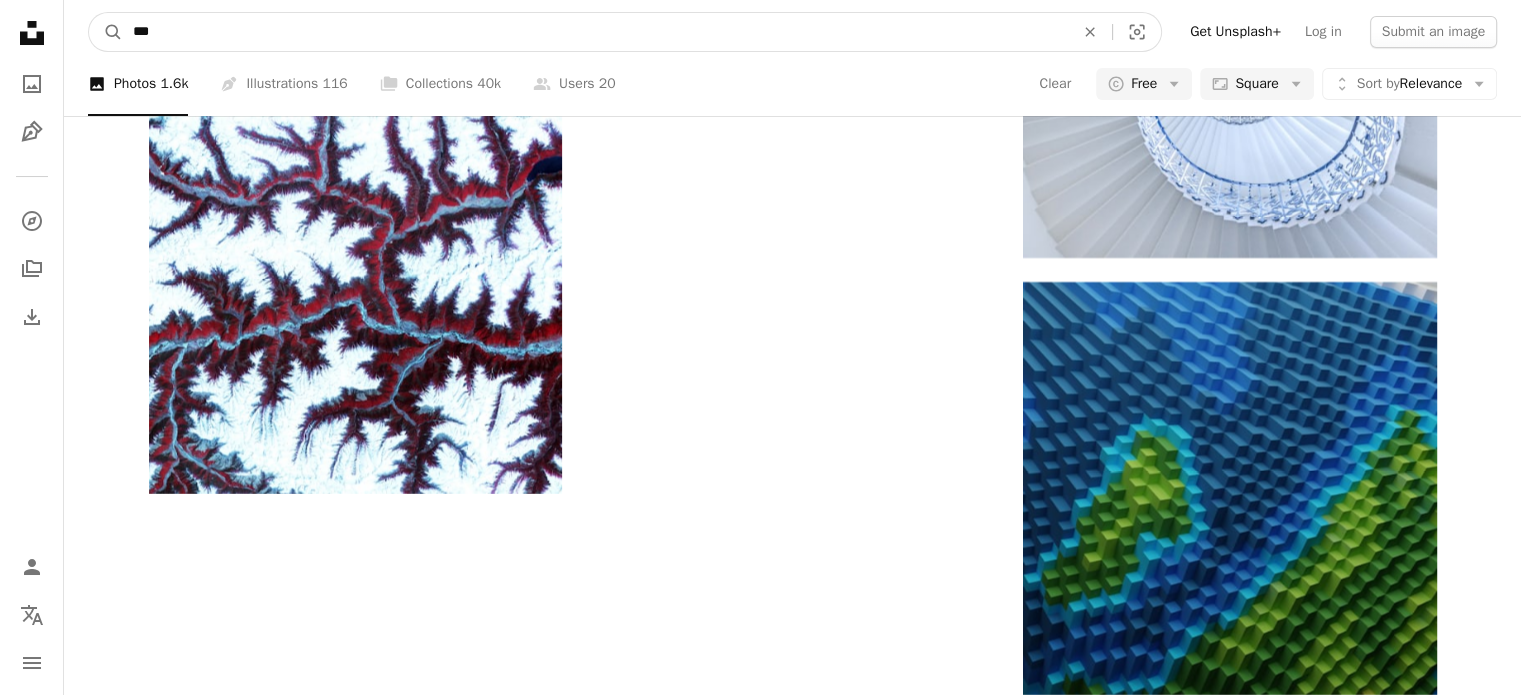 click on "A magnifying glass" at bounding box center (106, 32) 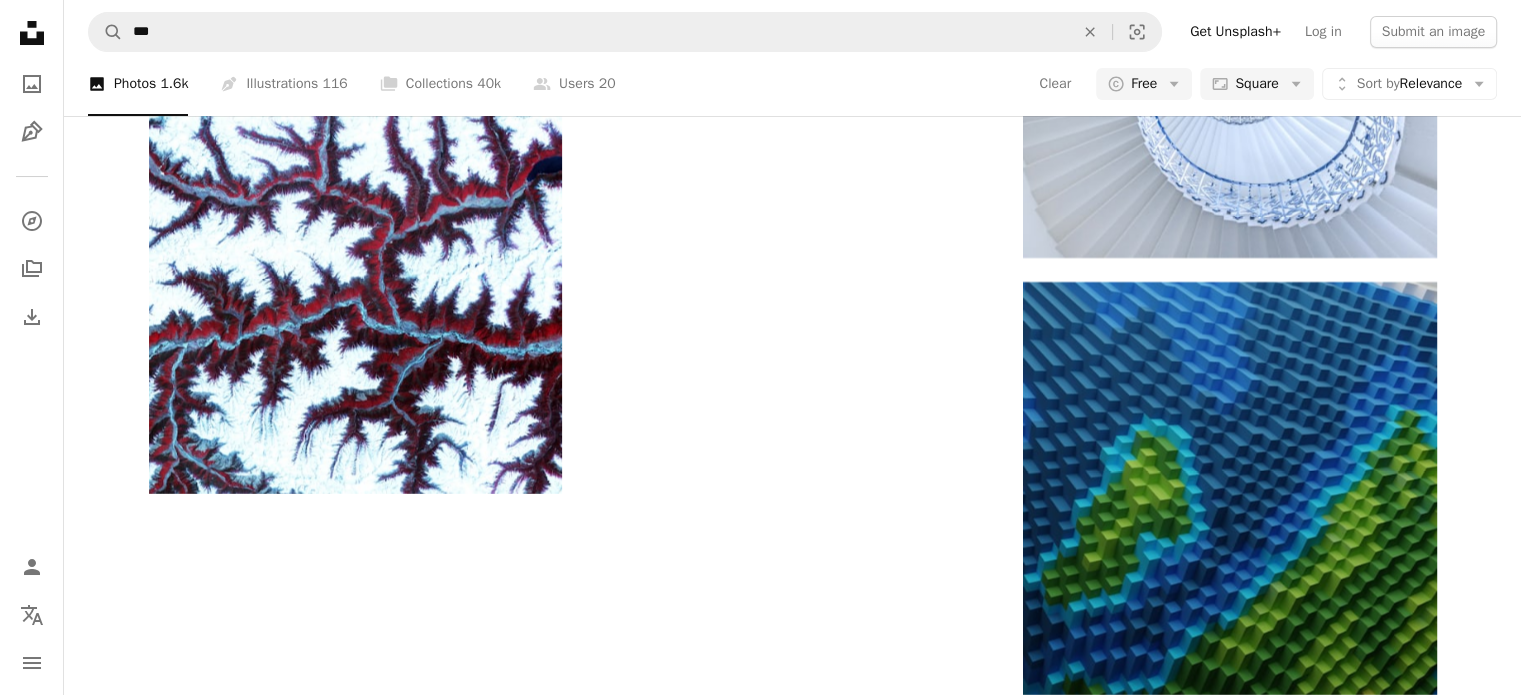 scroll, scrollTop: 0, scrollLeft: 0, axis: both 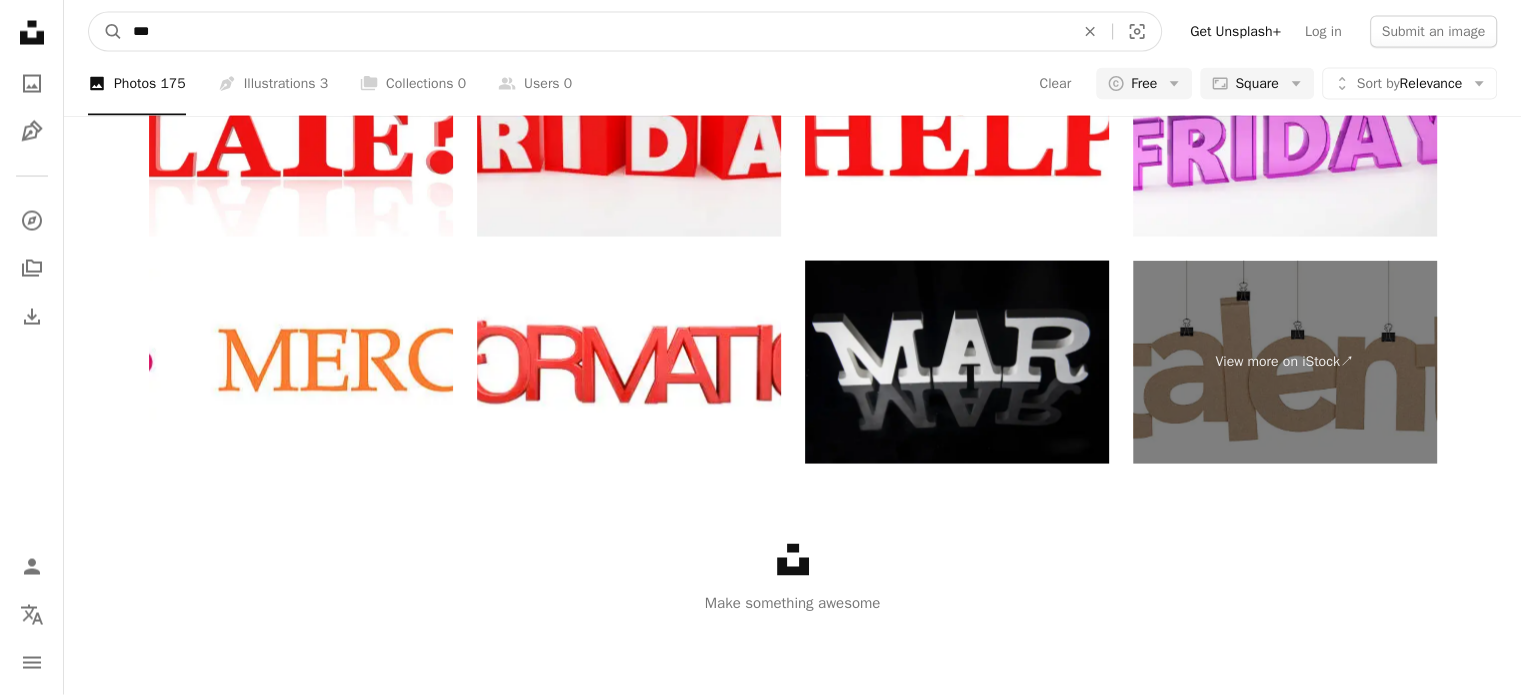 drag, startPoint x: 200, startPoint y: 29, endPoint x: 0, endPoint y: 10, distance: 200.90047 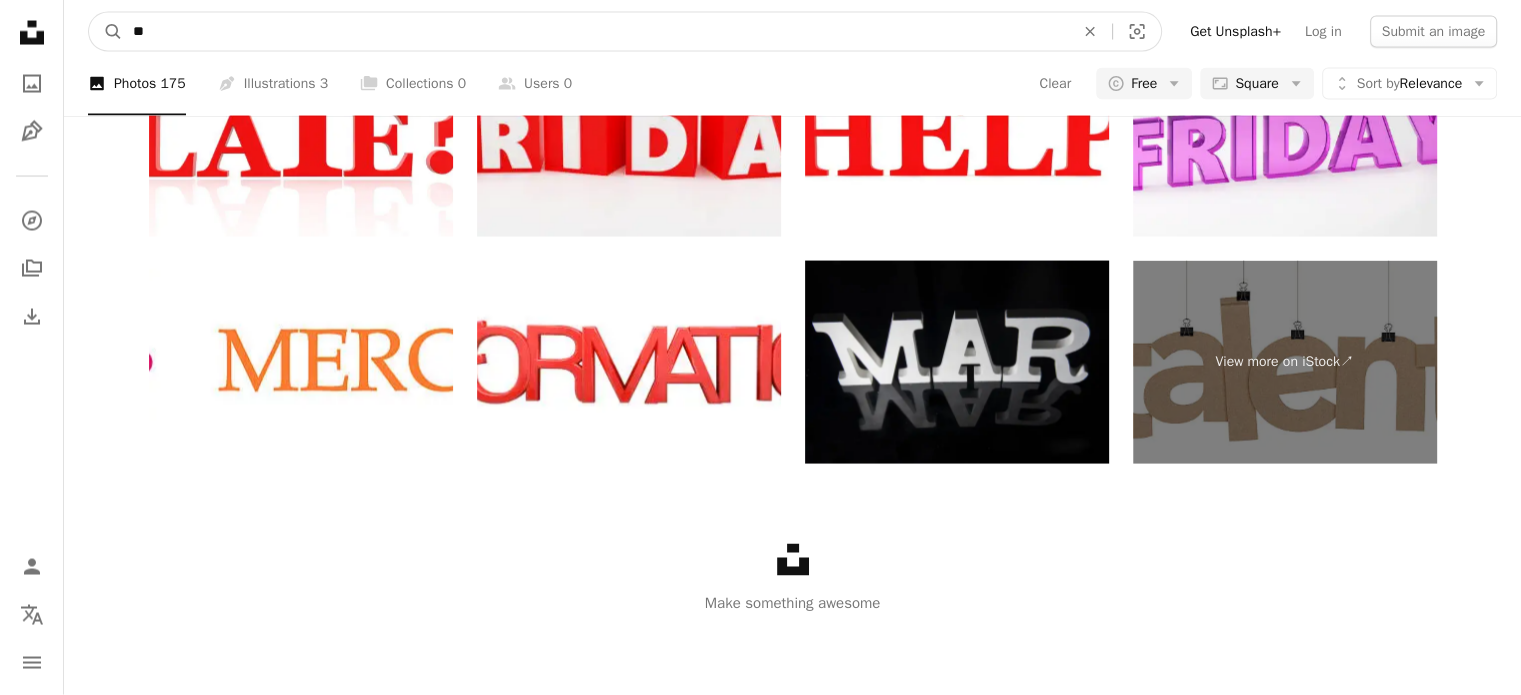 type on "**" 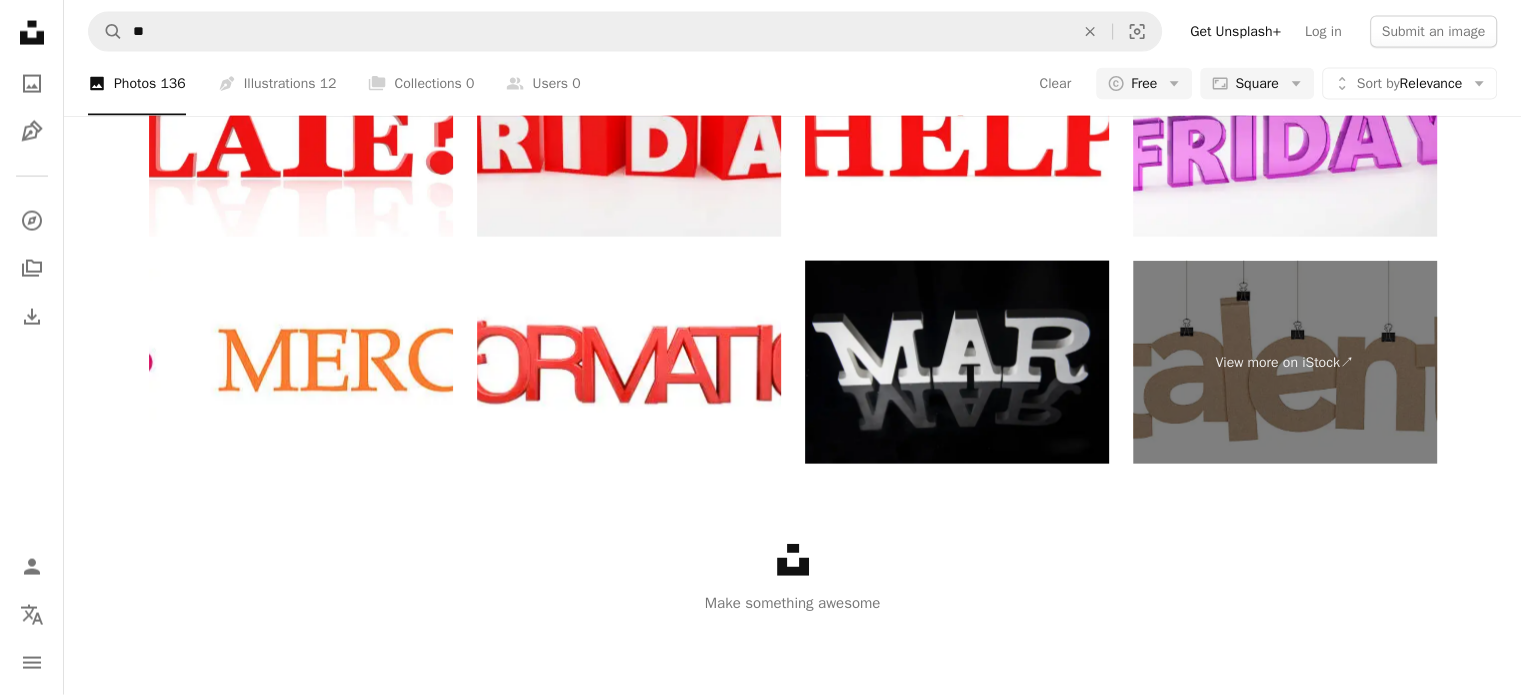 scroll, scrollTop: 0, scrollLeft: 0, axis: both 